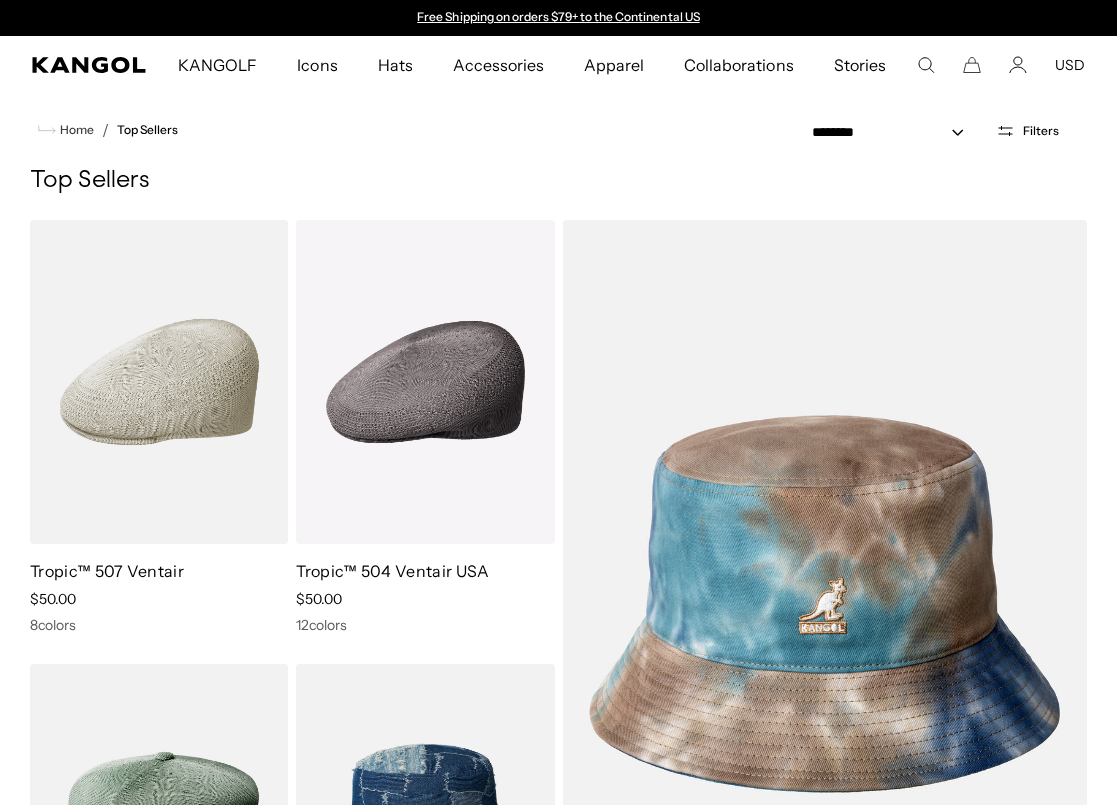 scroll, scrollTop: 0, scrollLeft: 0, axis: both 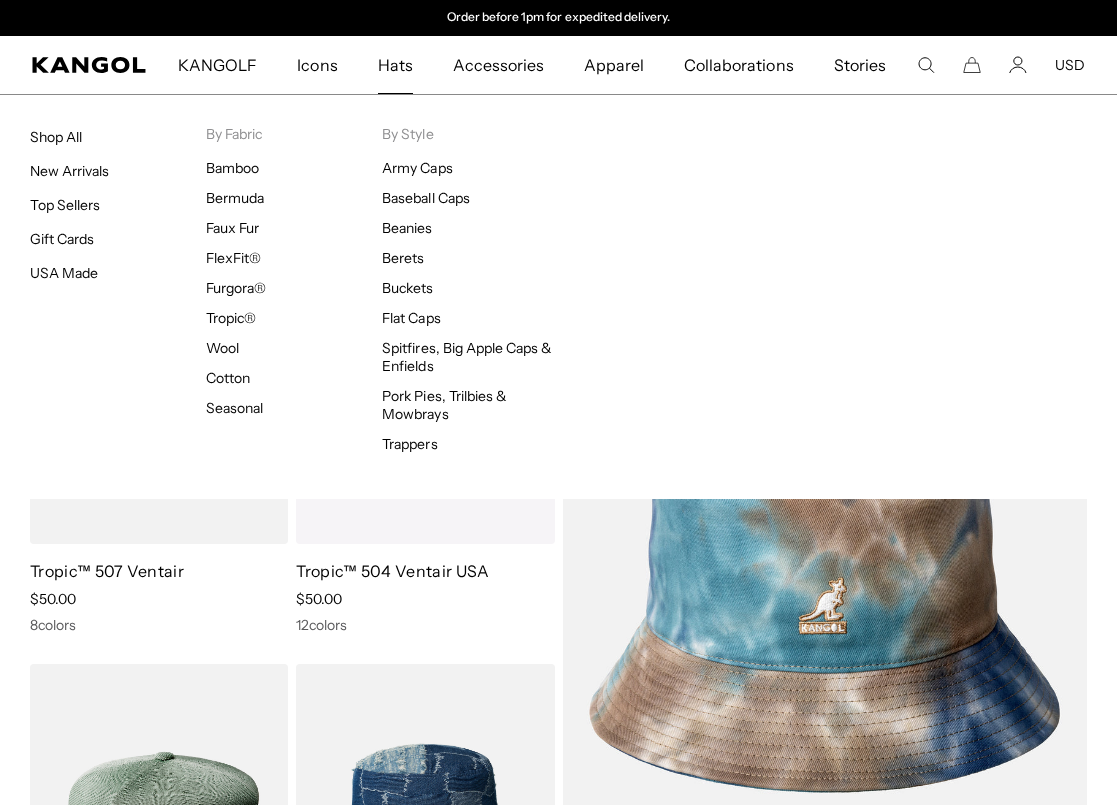 click on "Hats" at bounding box center [395, 65] 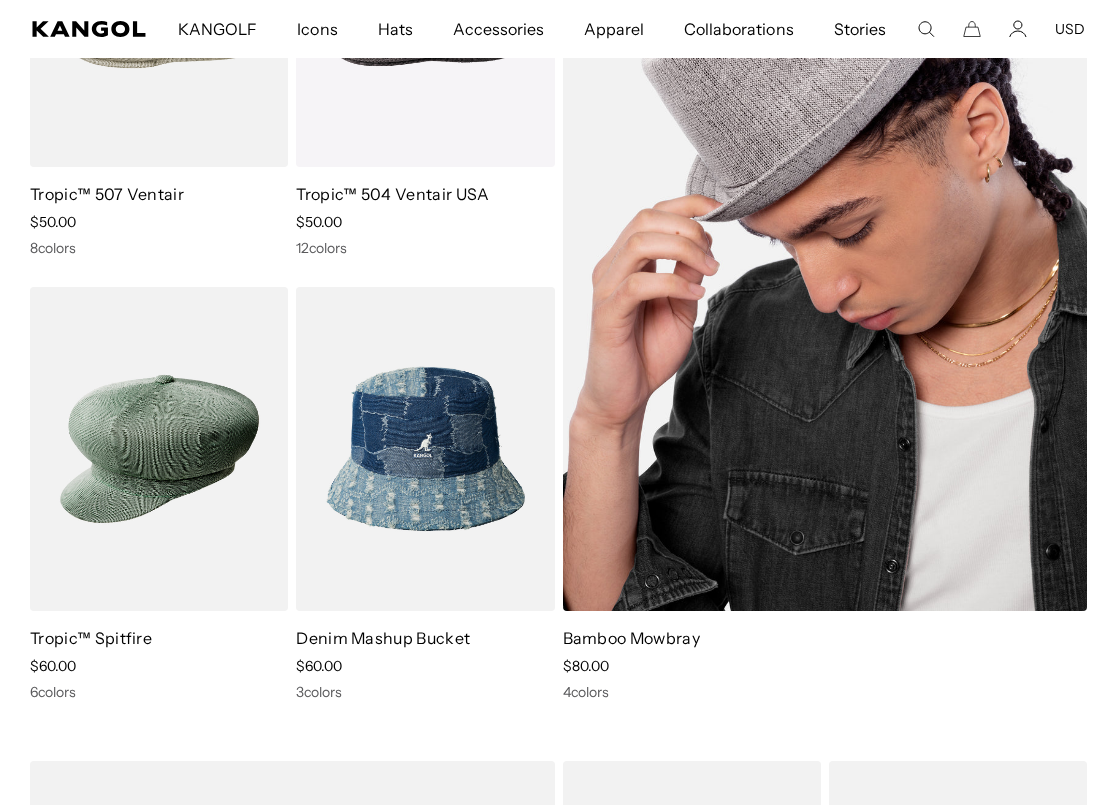 scroll, scrollTop: 0, scrollLeft: 0, axis: both 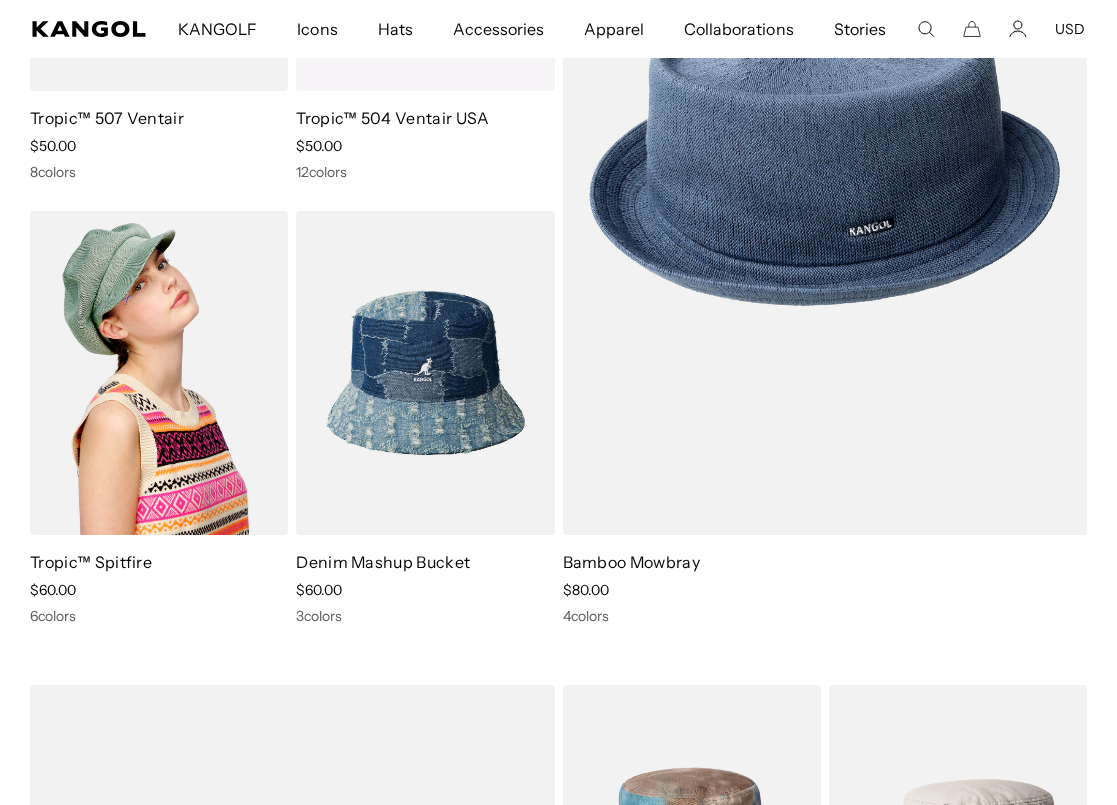 click at bounding box center (159, 373) 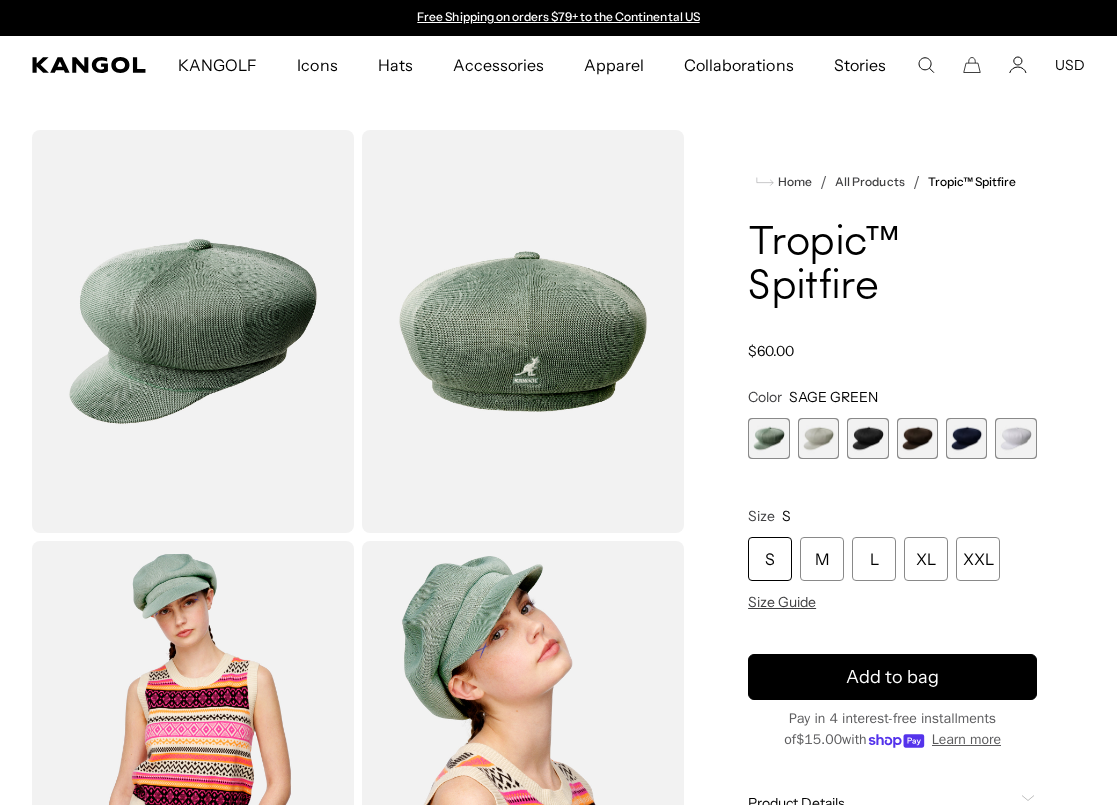 scroll, scrollTop: 0, scrollLeft: 0, axis: both 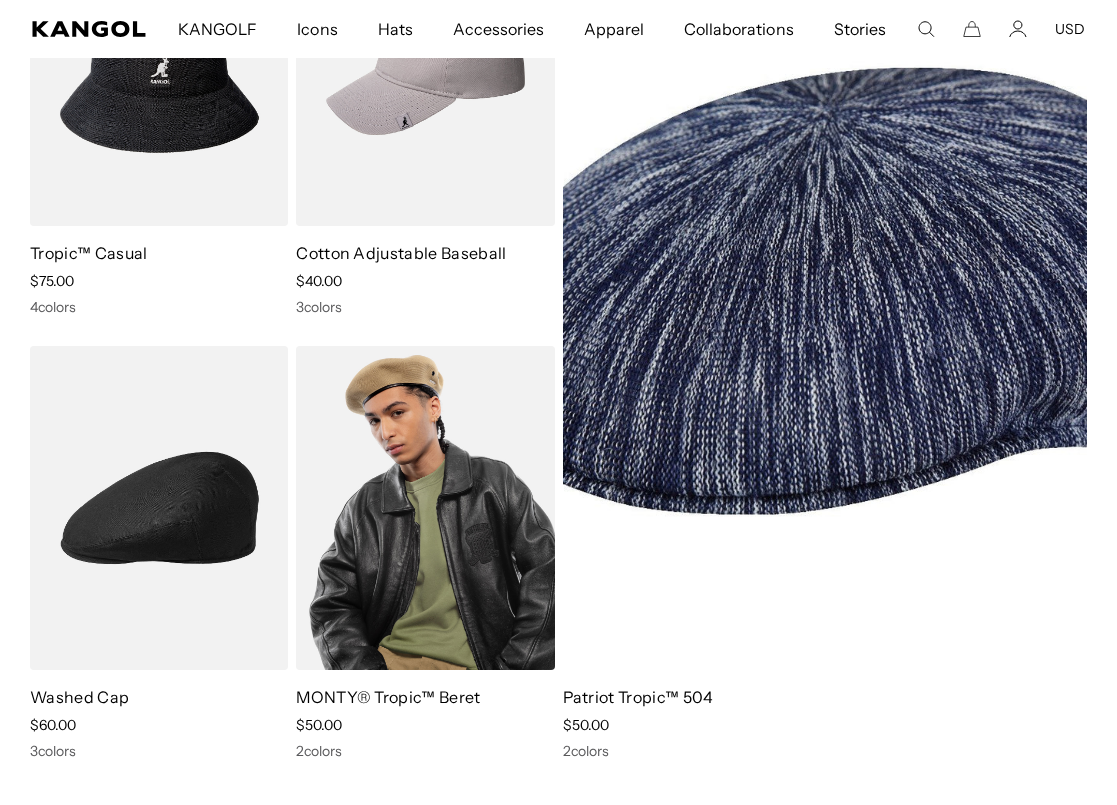 click at bounding box center (425, 508) 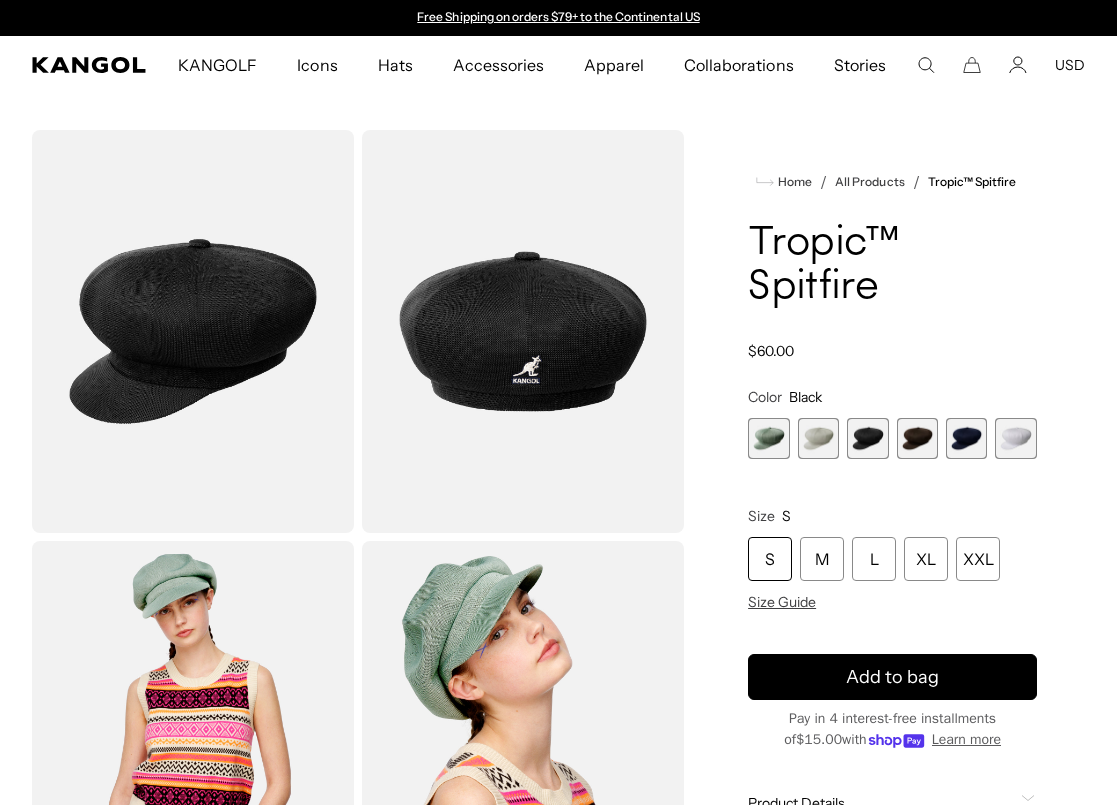 scroll, scrollTop: 0, scrollLeft: 0, axis: both 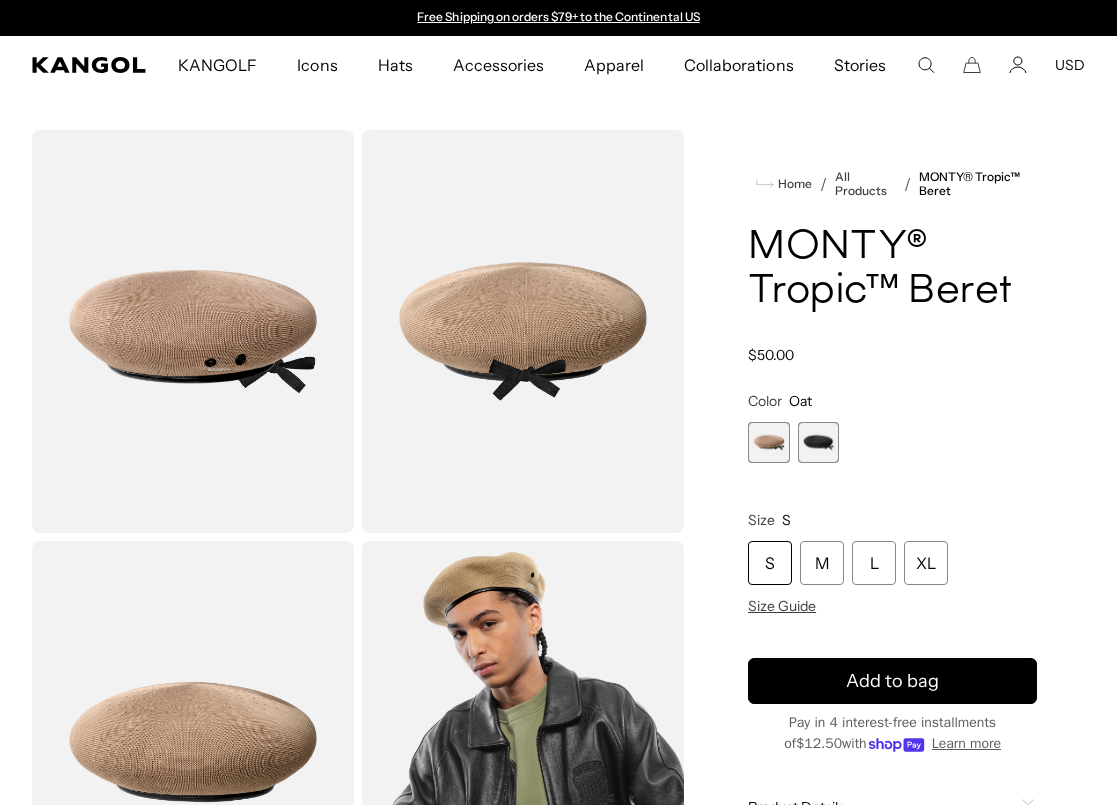 click at bounding box center [818, 442] 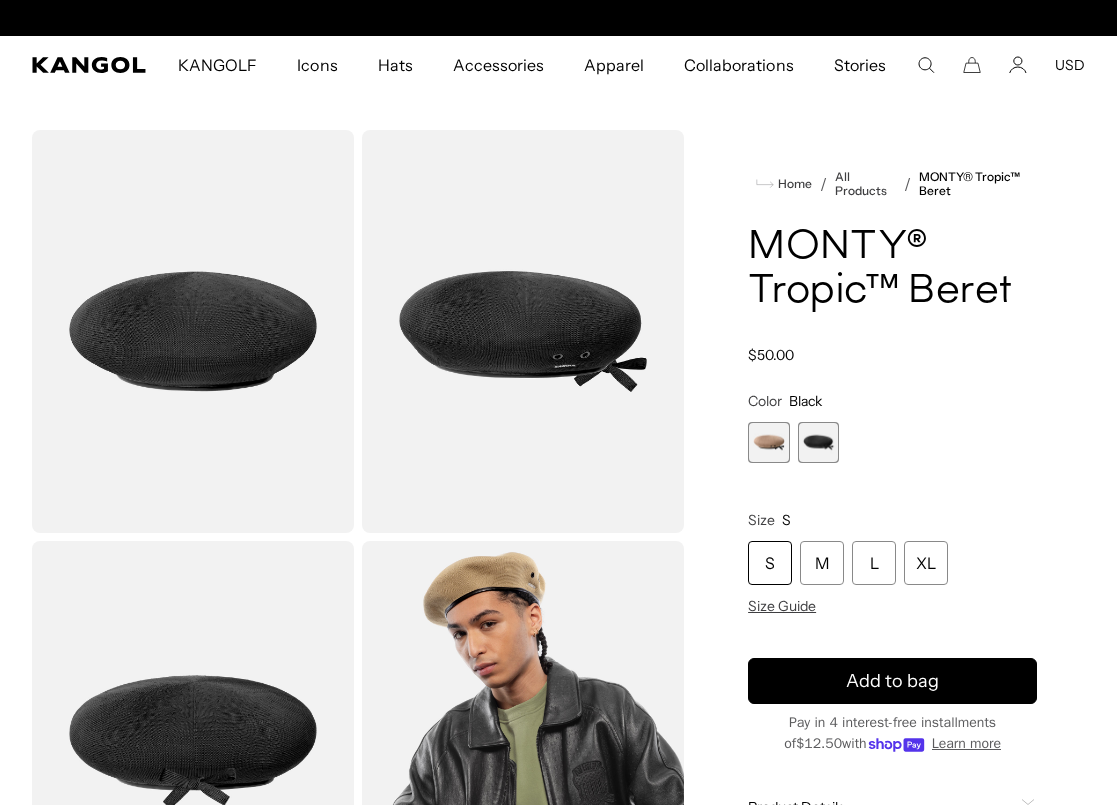 scroll, scrollTop: 0, scrollLeft: 0, axis: both 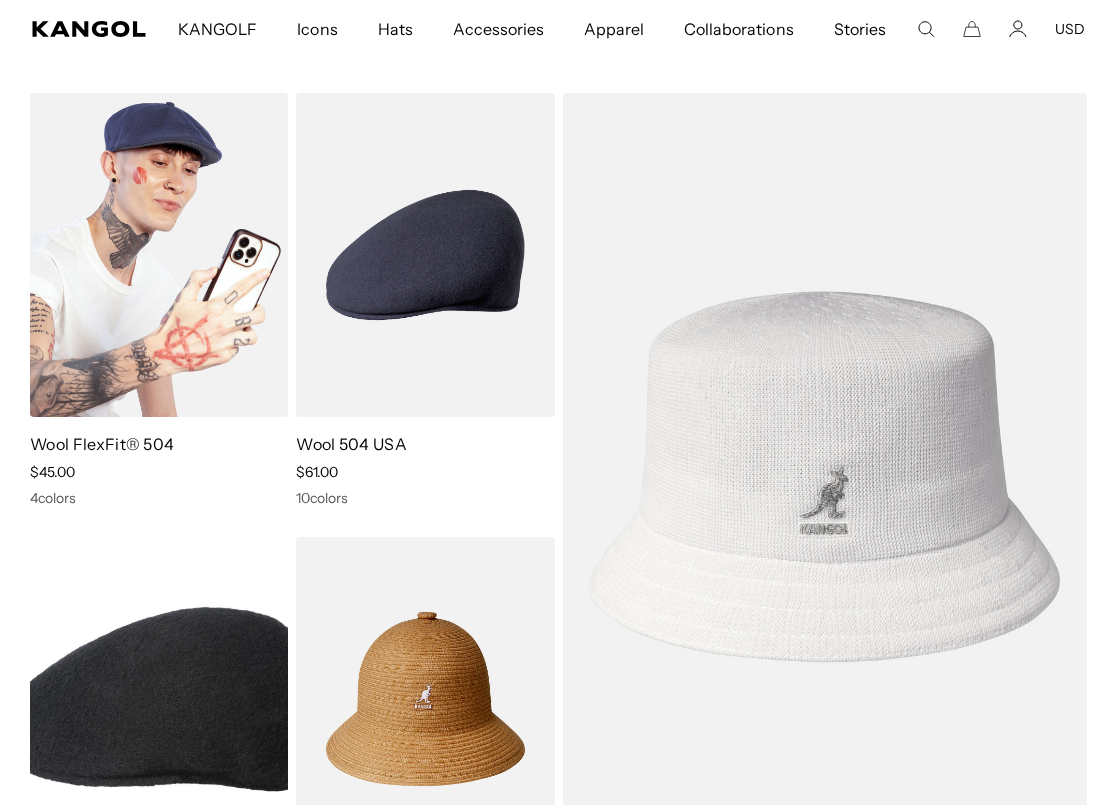 click at bounding box center [159, 255] 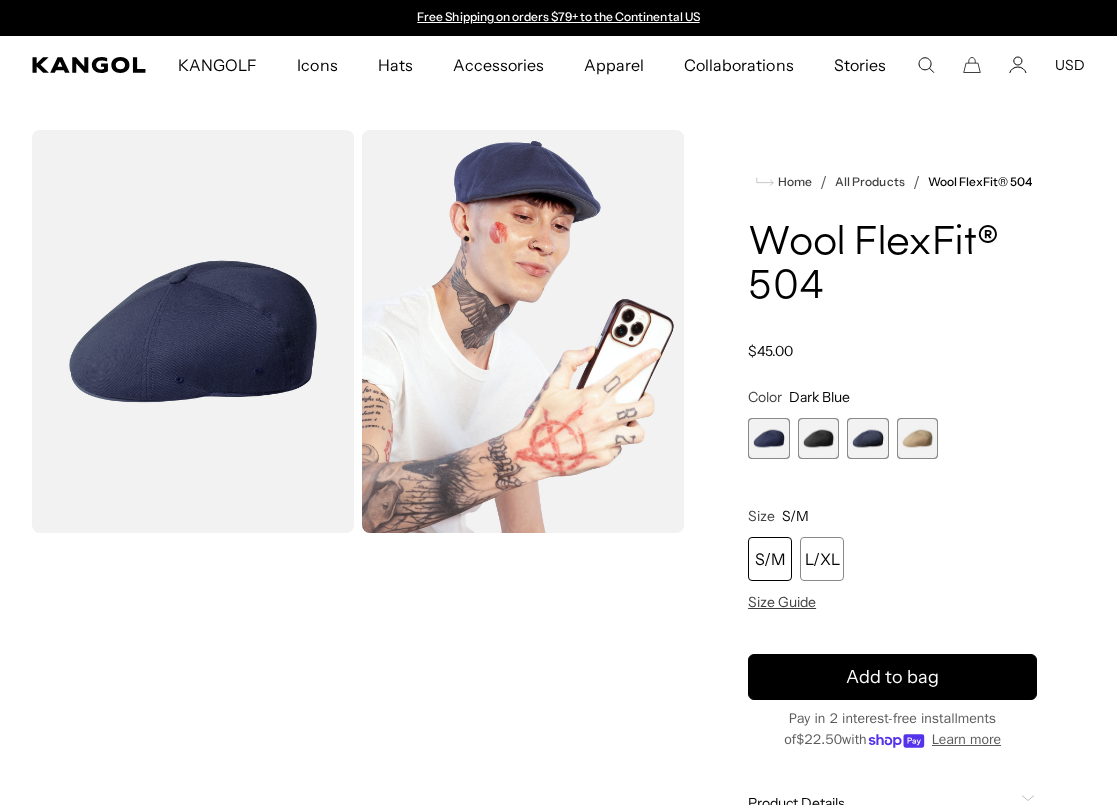 scroll, scrollTop: 0, scrollLeft: 0, axis: both 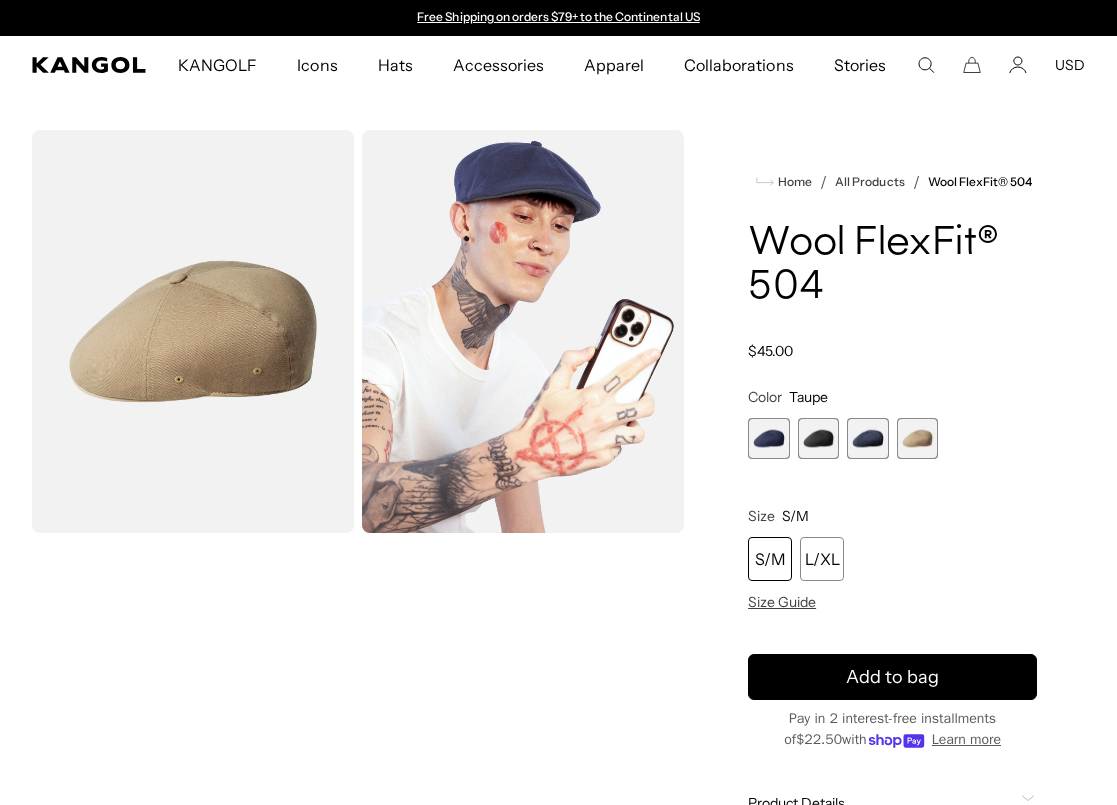 click at bounding box center (818, 438) 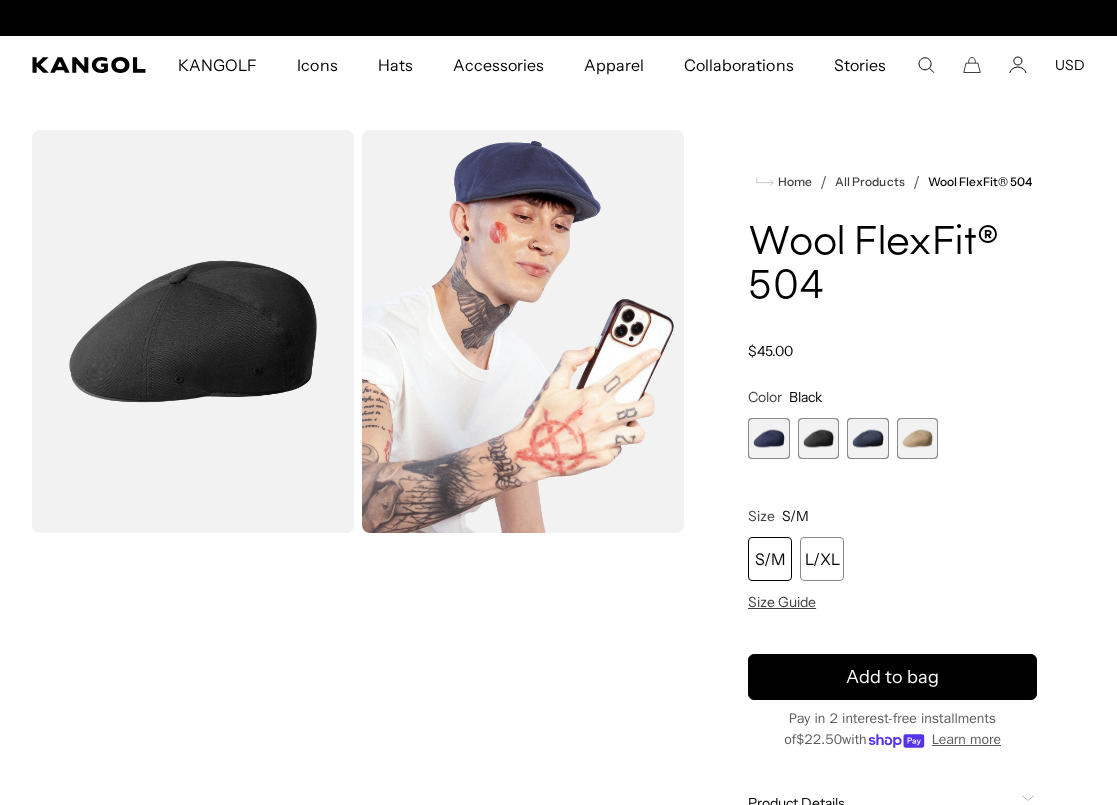 scroll, scrollTop: 0, scrollLeft: 0, axis: both 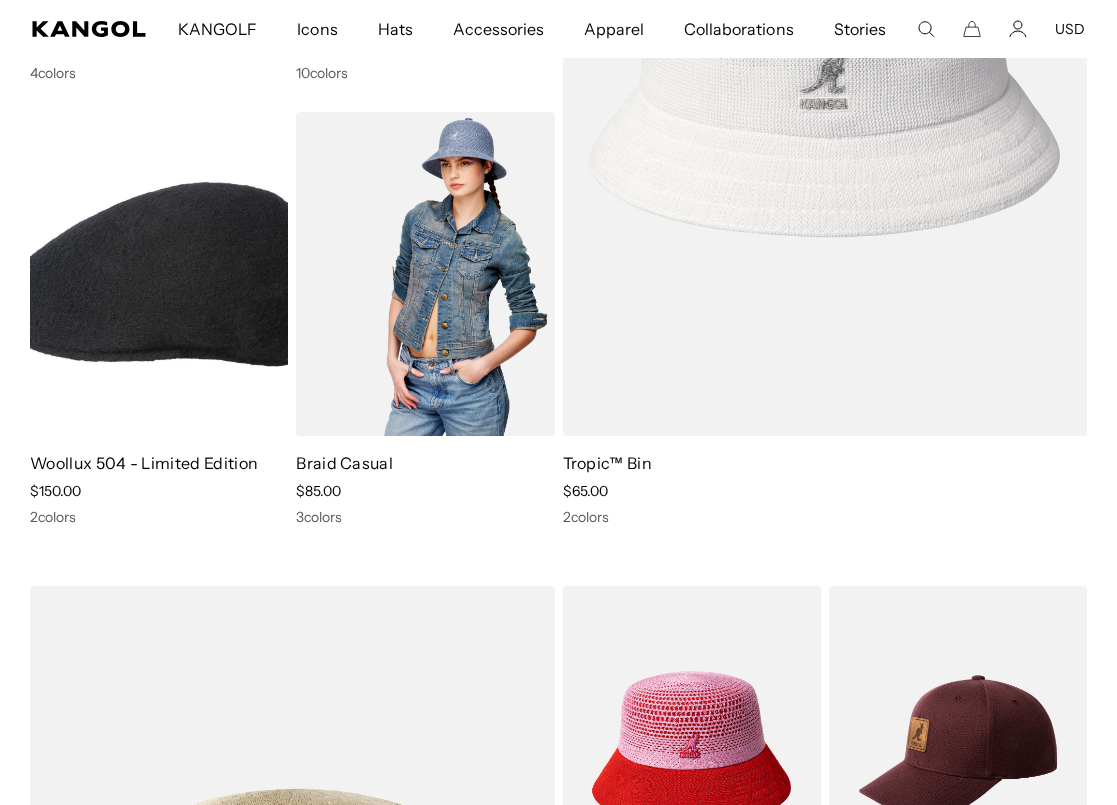 click at bounding box center (425, 274) 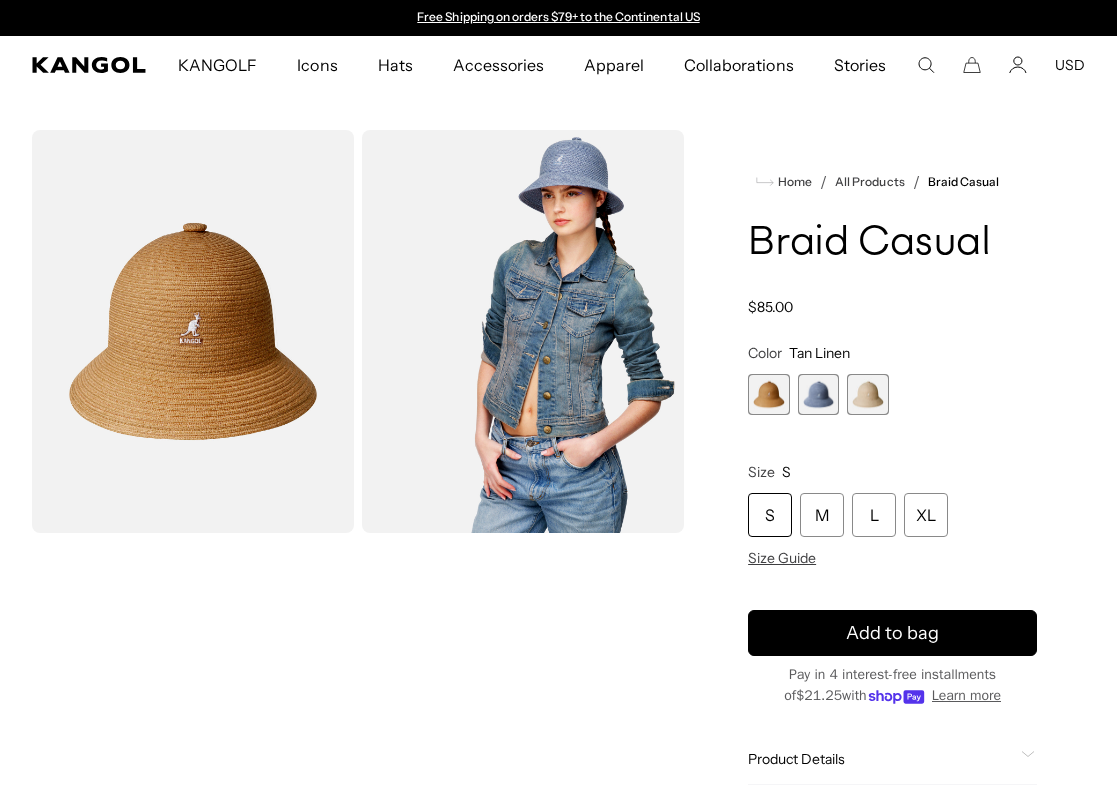 scroll, scrollTop: 0, scrollLeft: 0, axis: both 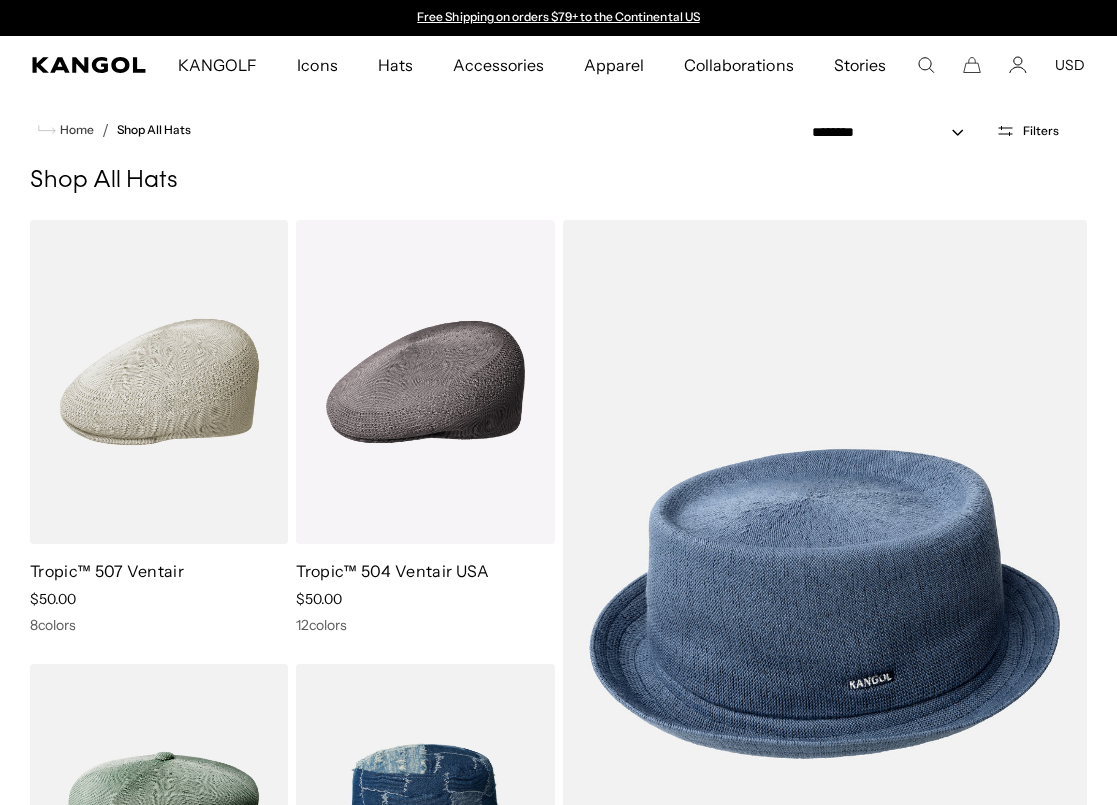 click 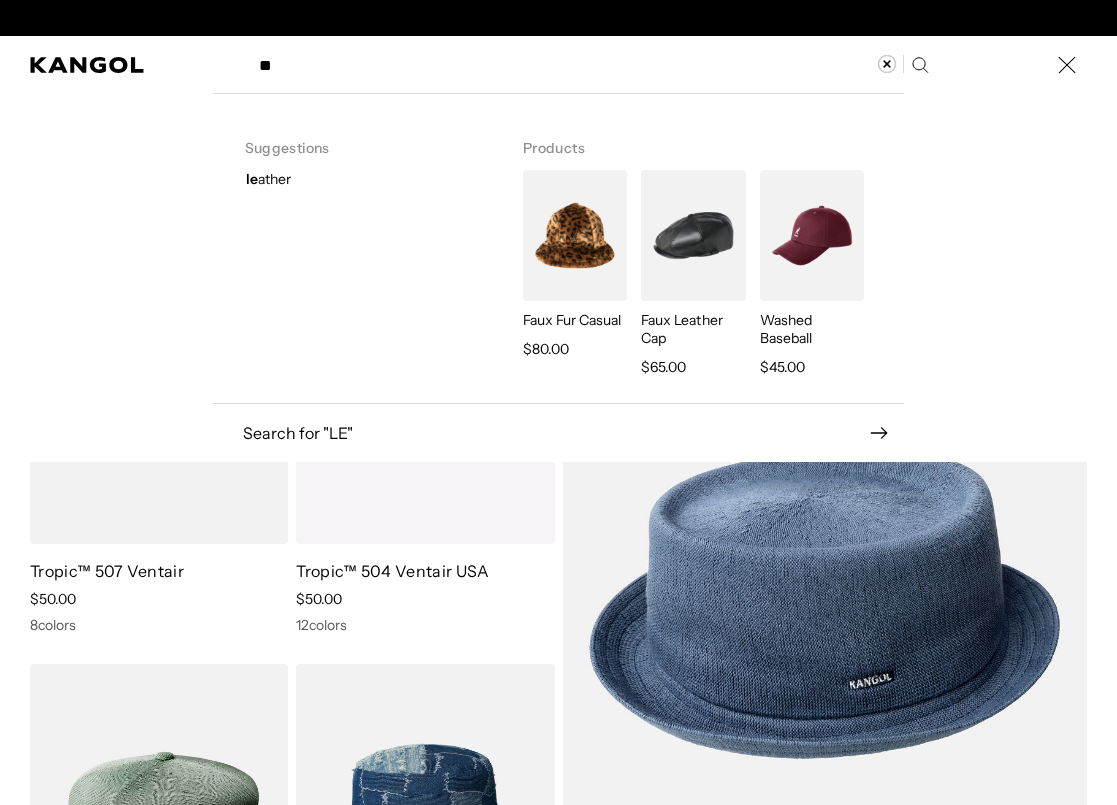 scroll, scrollTop: 0, scrollLeft: 0, axis: both 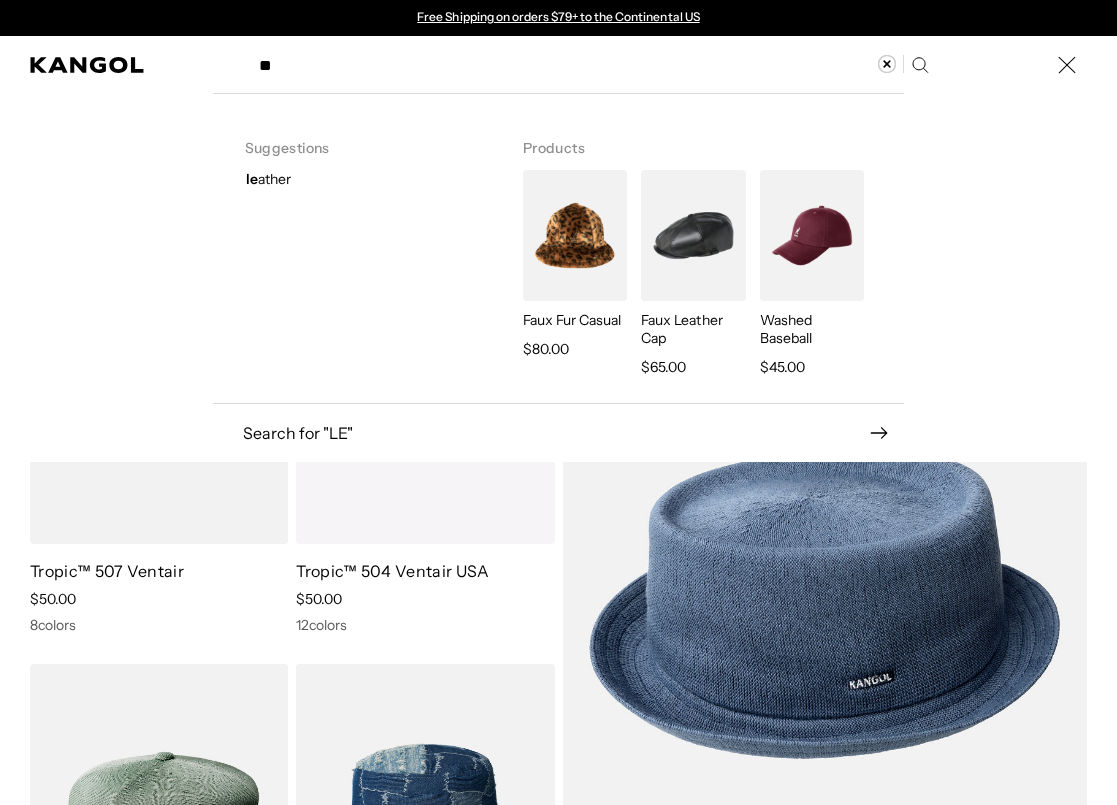 type on "**" 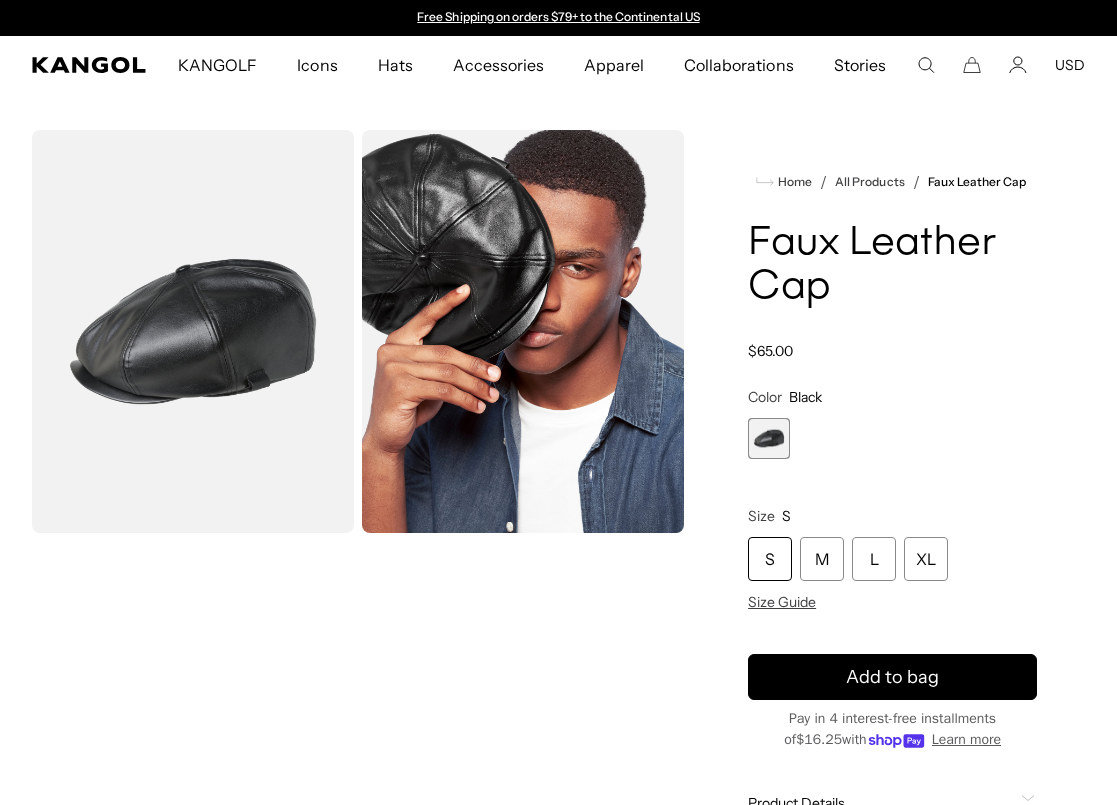 scroll, scrollTop: 0, scrollLeft: 0, axis: both 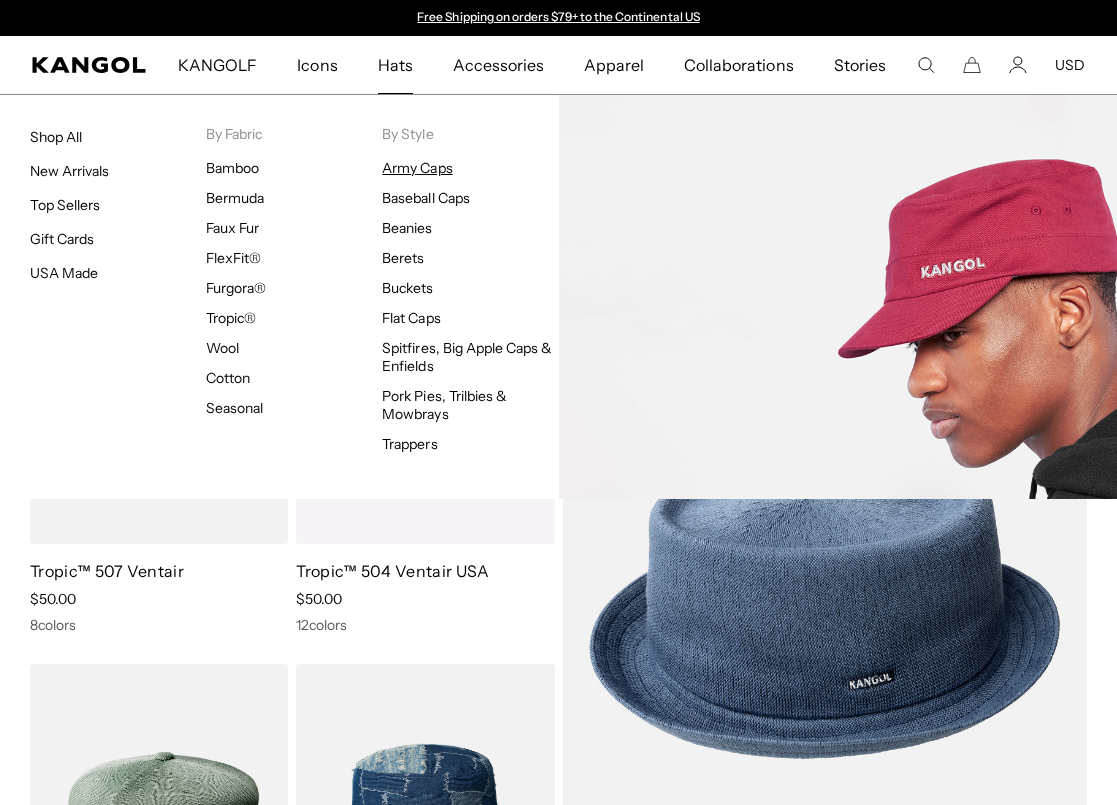 click on "Army Caps" at bounding box center (417, 168) 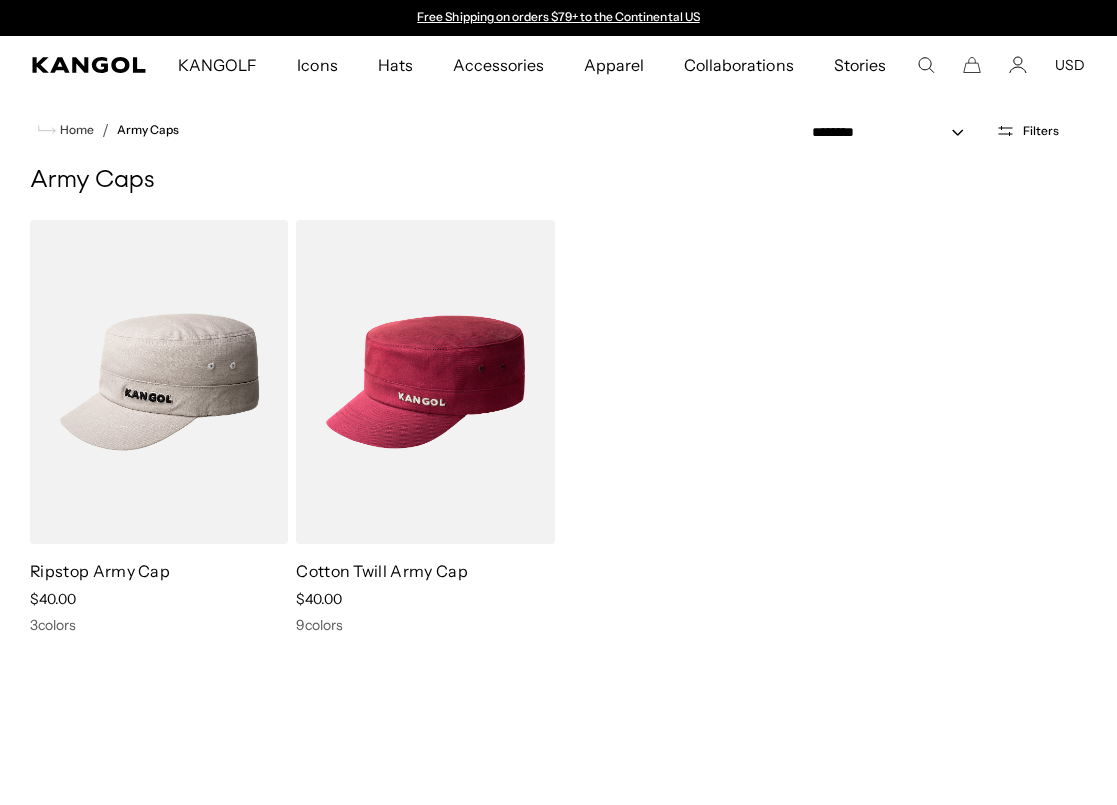 scroll, scrollTop: 0, scrollLeft: 0, axis: both 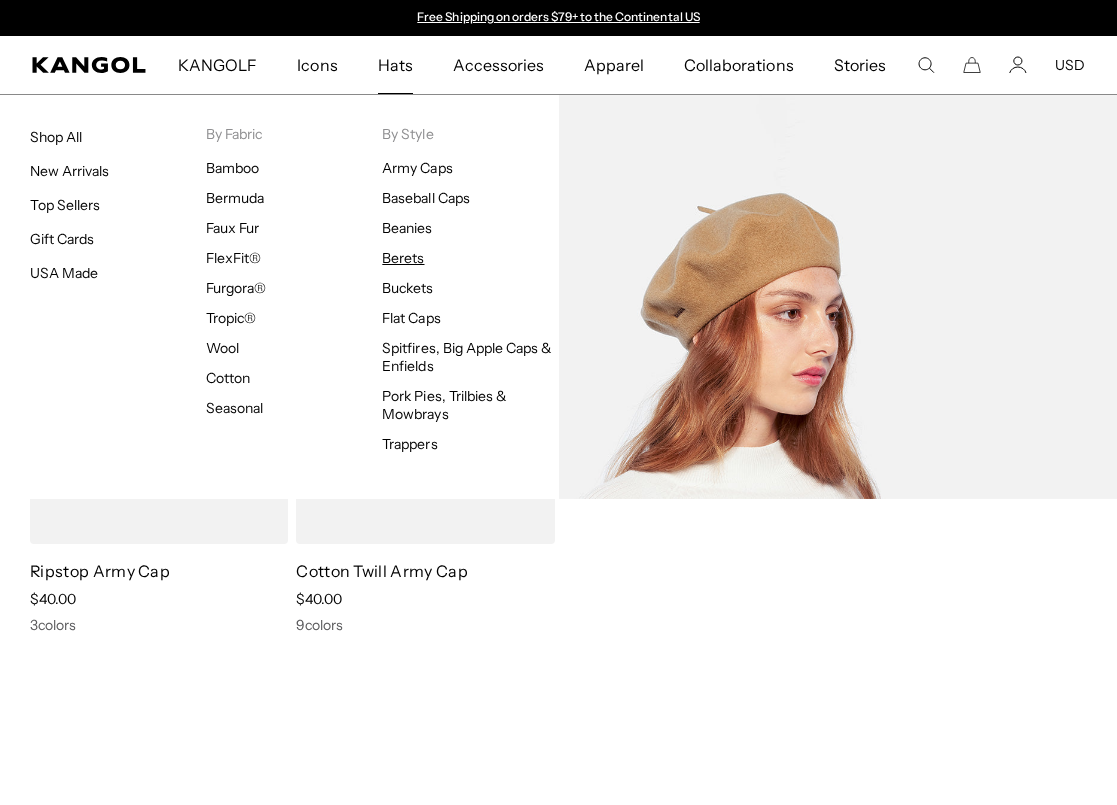 click on "Berets" at bounding box center [403, 258] 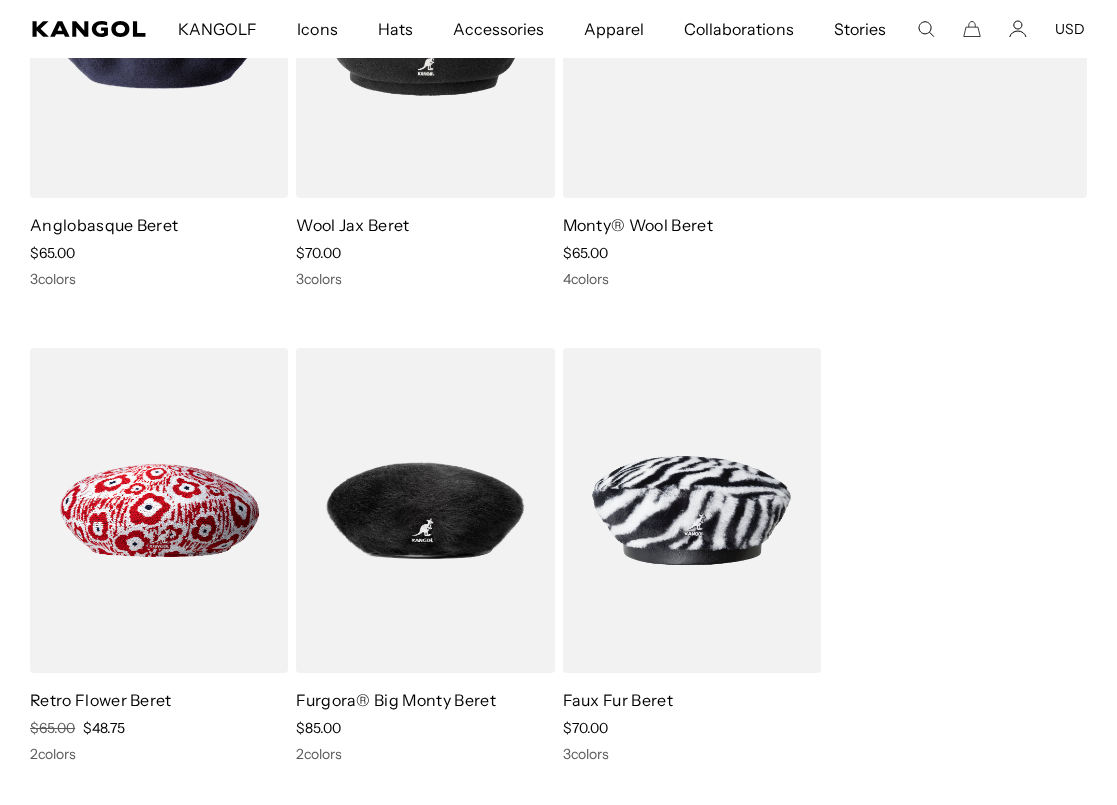 scroll, scrollTop: 798, scrollLeft: 0, axis: vertical 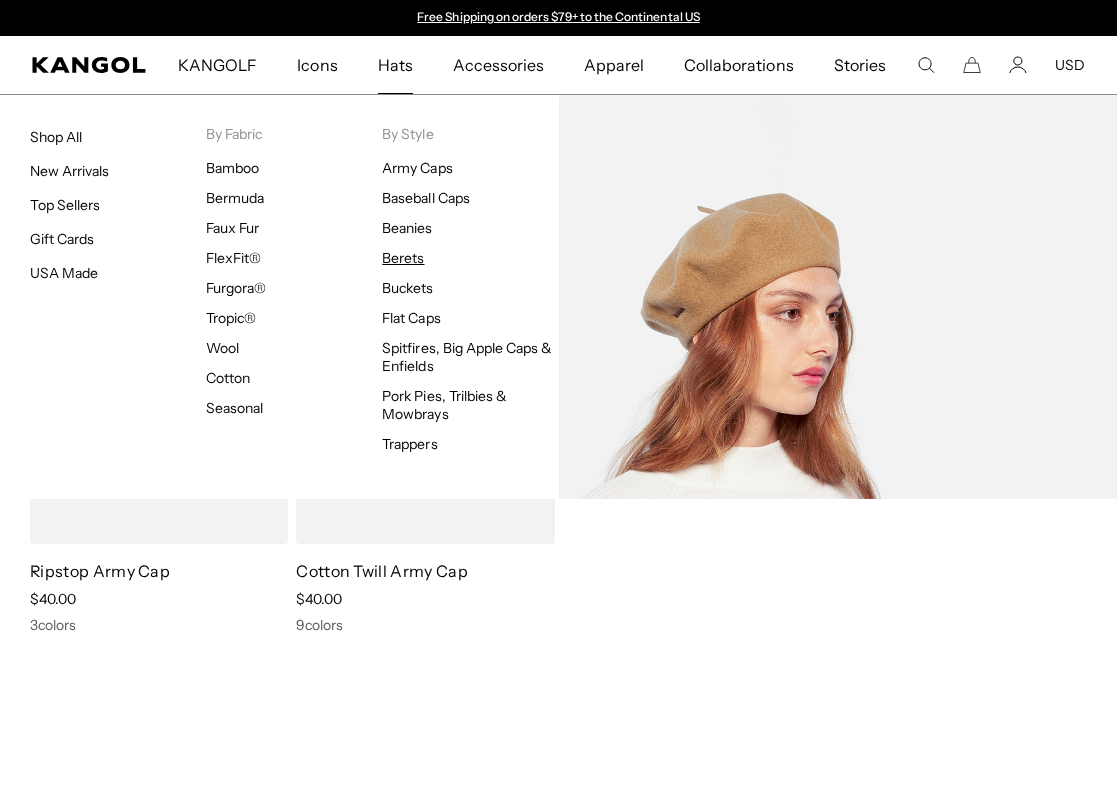 click on "Berets" at bounding box center (403, 258) 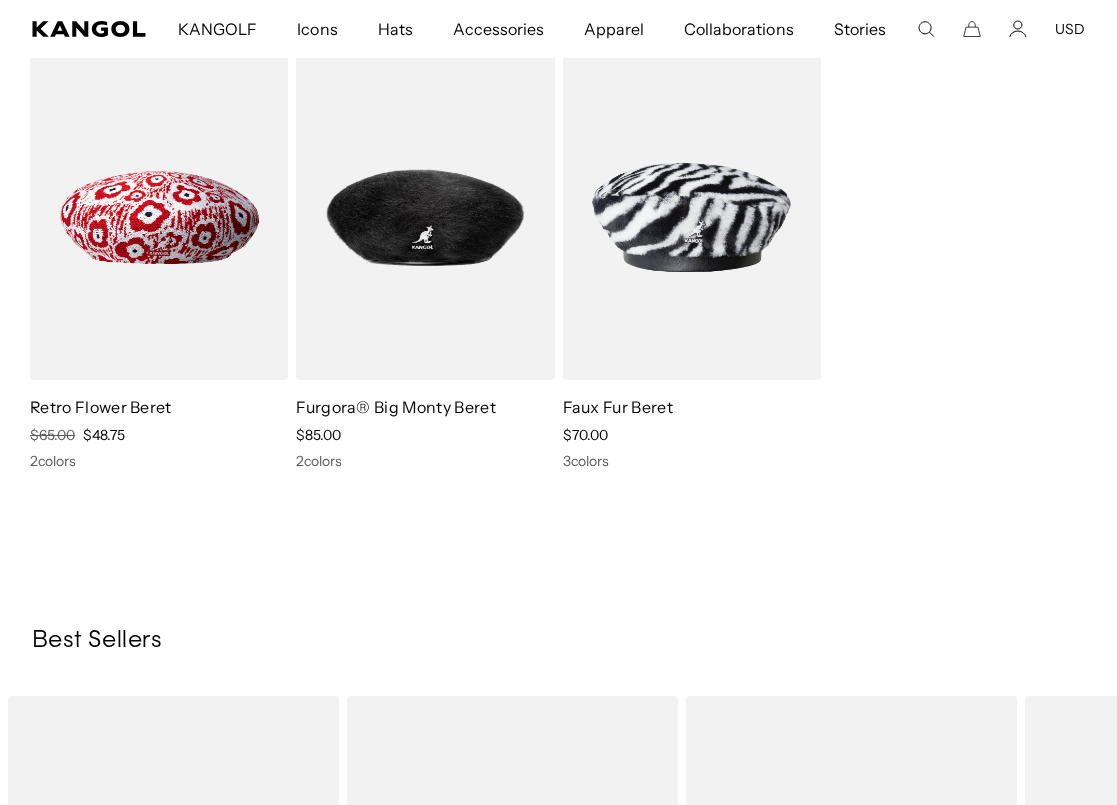 scroll, scrollTop: 0, scrollLeft: 0, axis: both 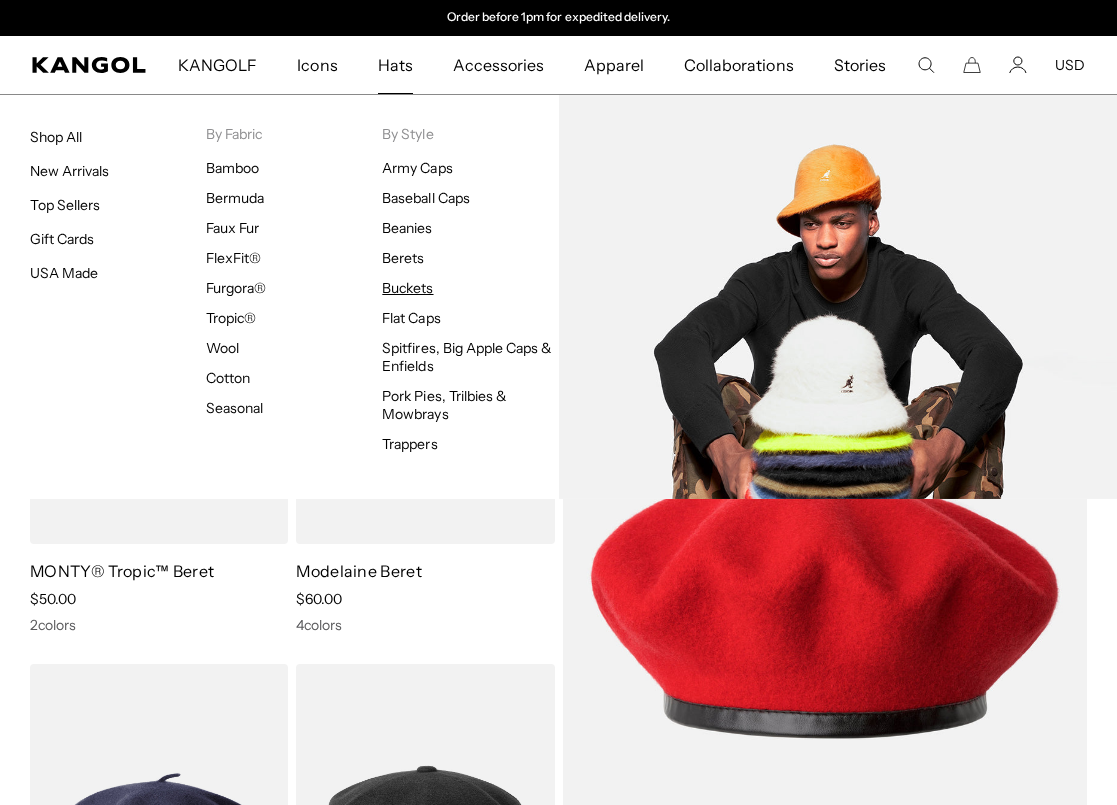 click on "Buckets" at bounding box center [407, 288] 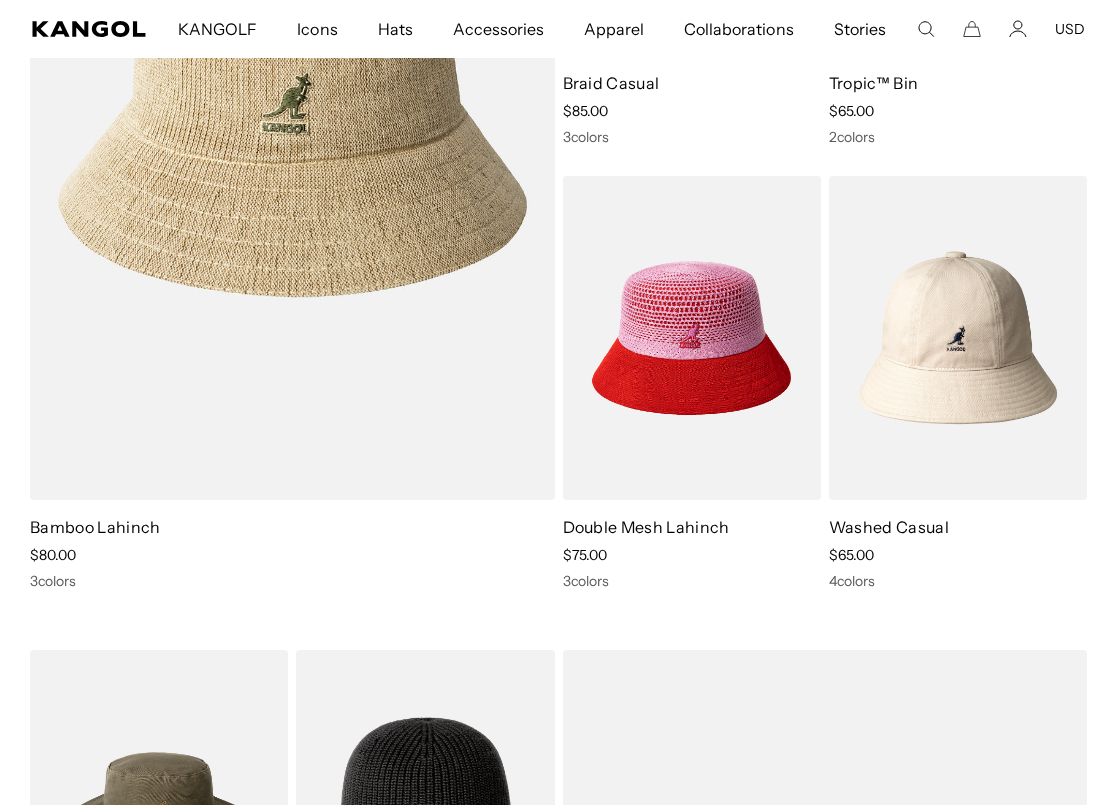 scroll, scrollTop: 1411, scrollLeft: 0, axis: vertical 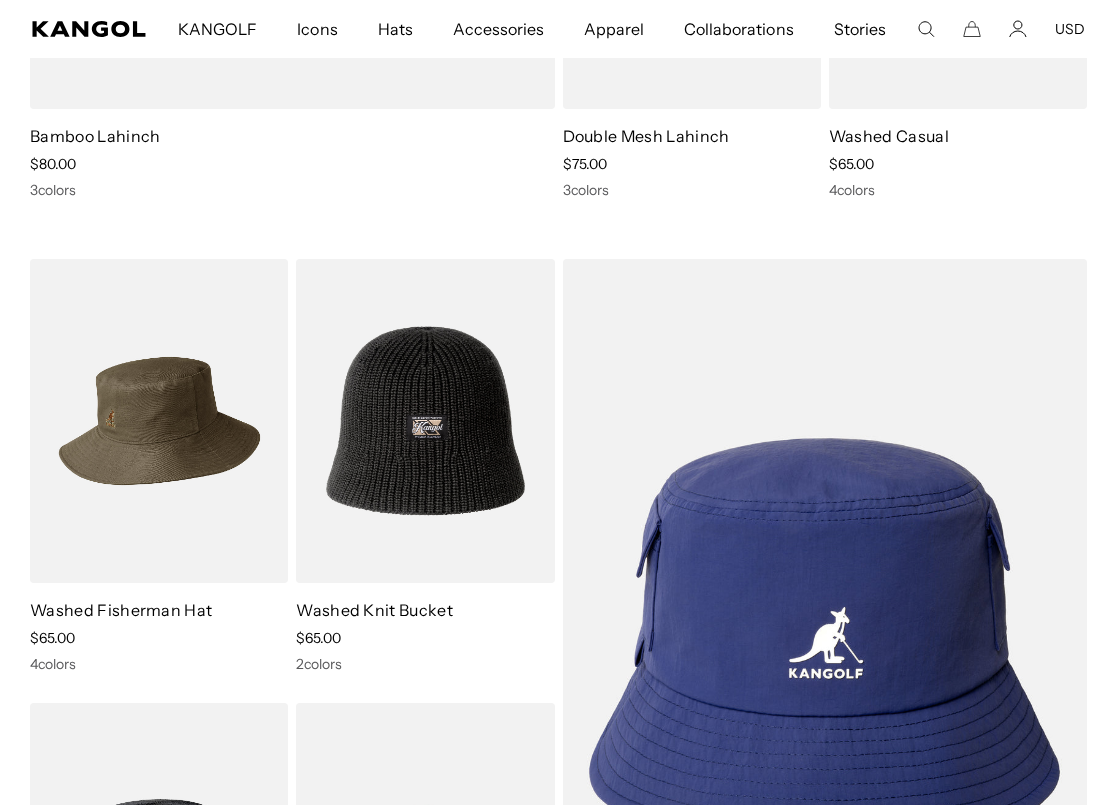 click at bounding box center (159, 421) 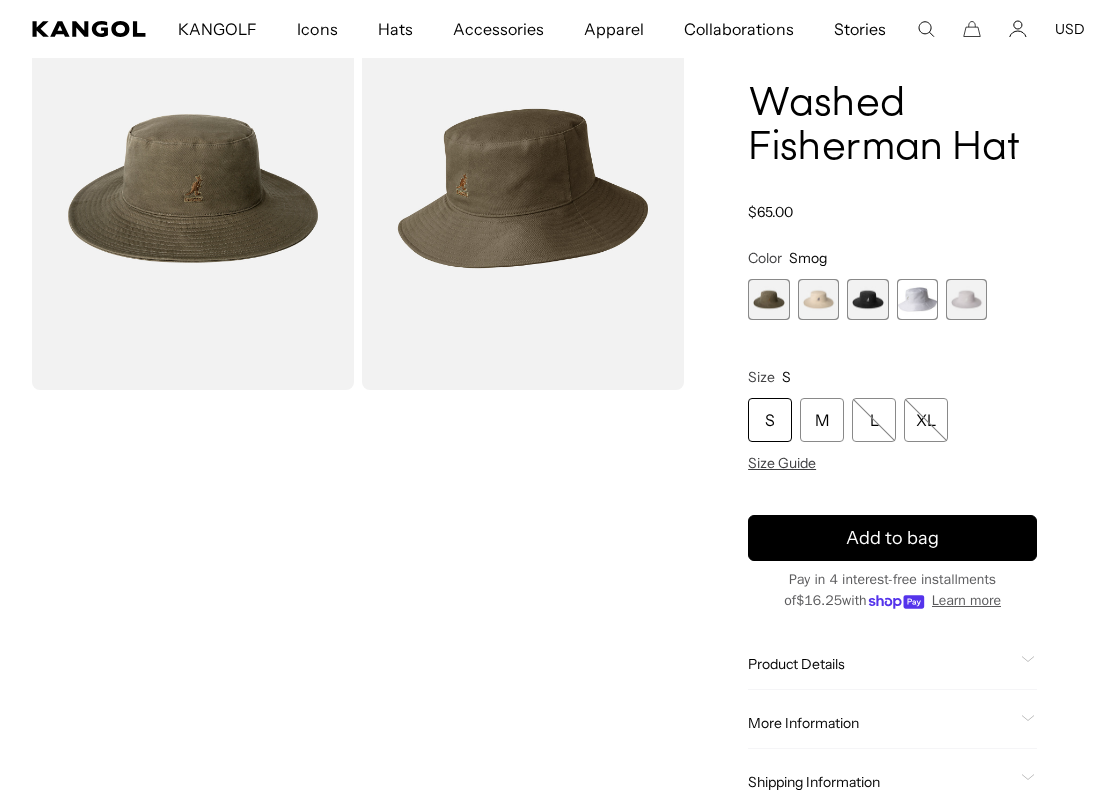 scroll, scrollTop: 0, scrollLeft: 0, axis: both 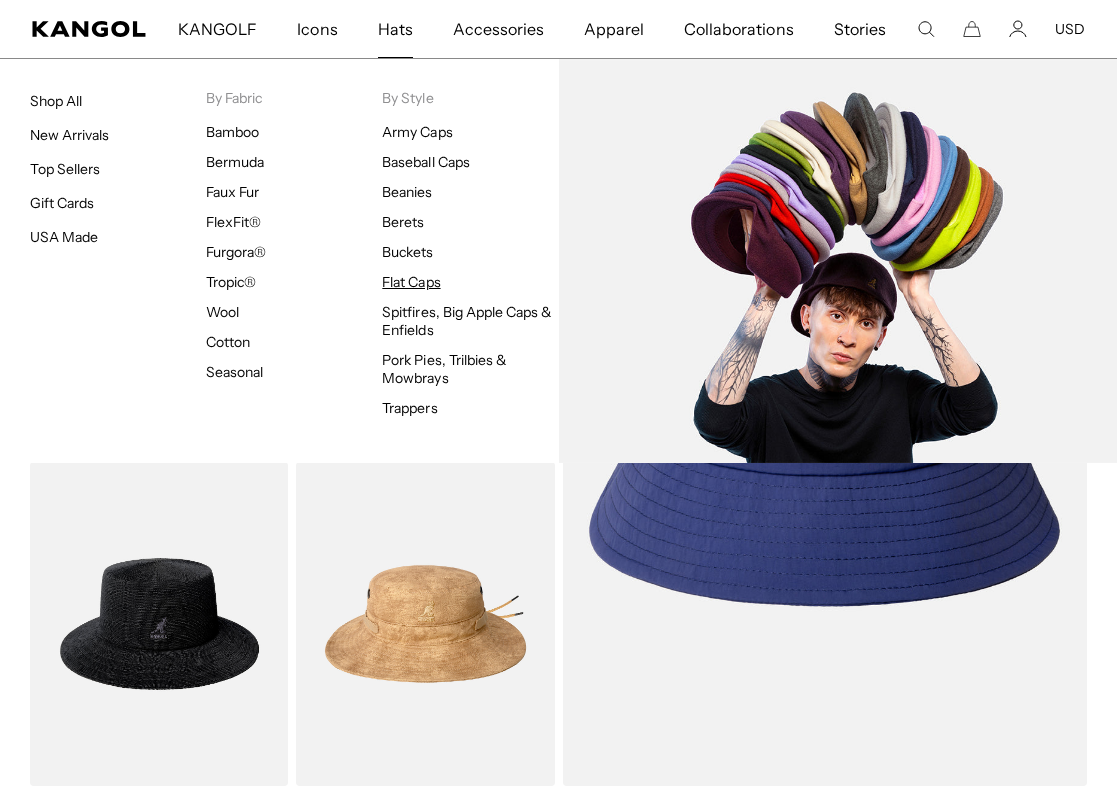 click on "Flat Caps" at bounding box center [411, 282] 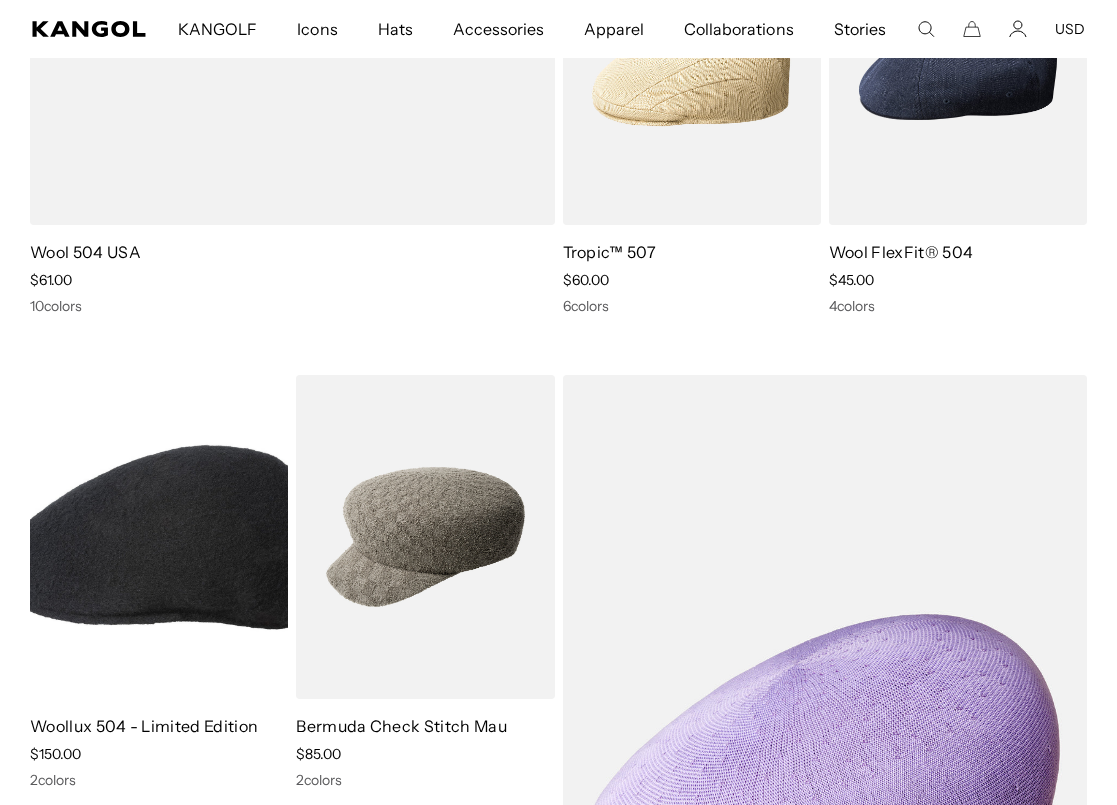 scroll, scrollTop: 1503, scrollLeft: 0, axis: vertical 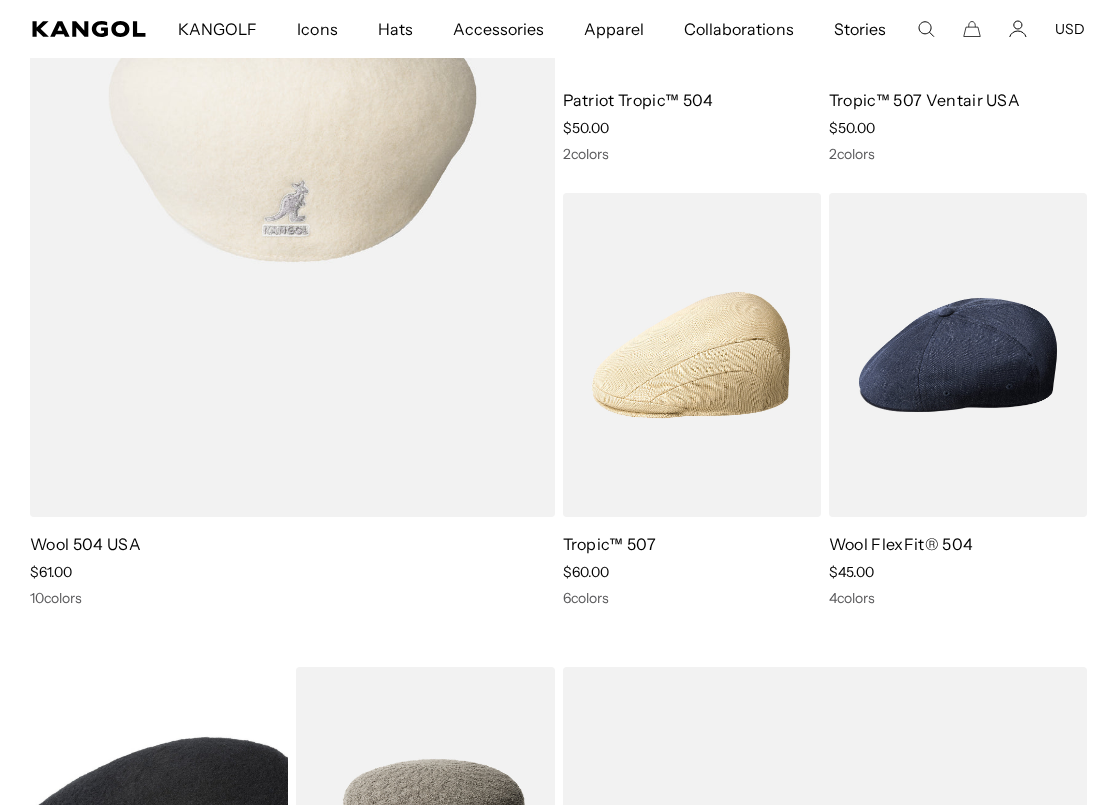 click at bounding box center (292, 132) 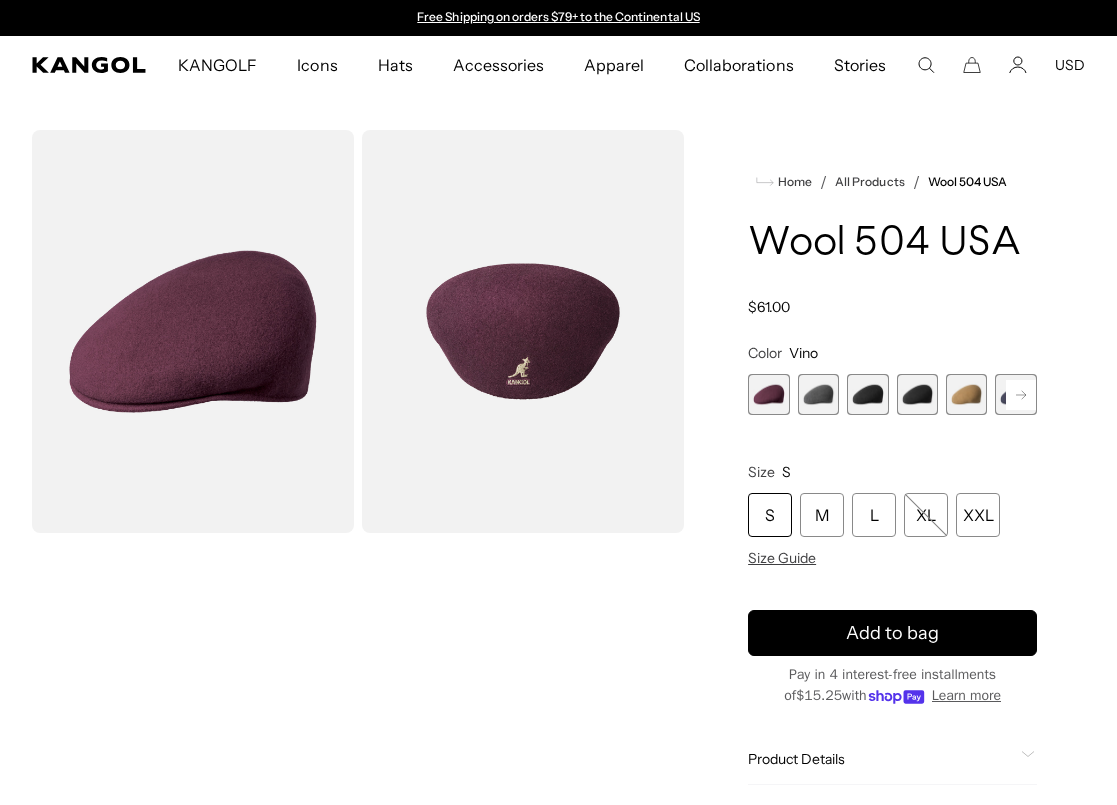 scroll, scrollTop: 0, scrollLeft: 0, axis: both 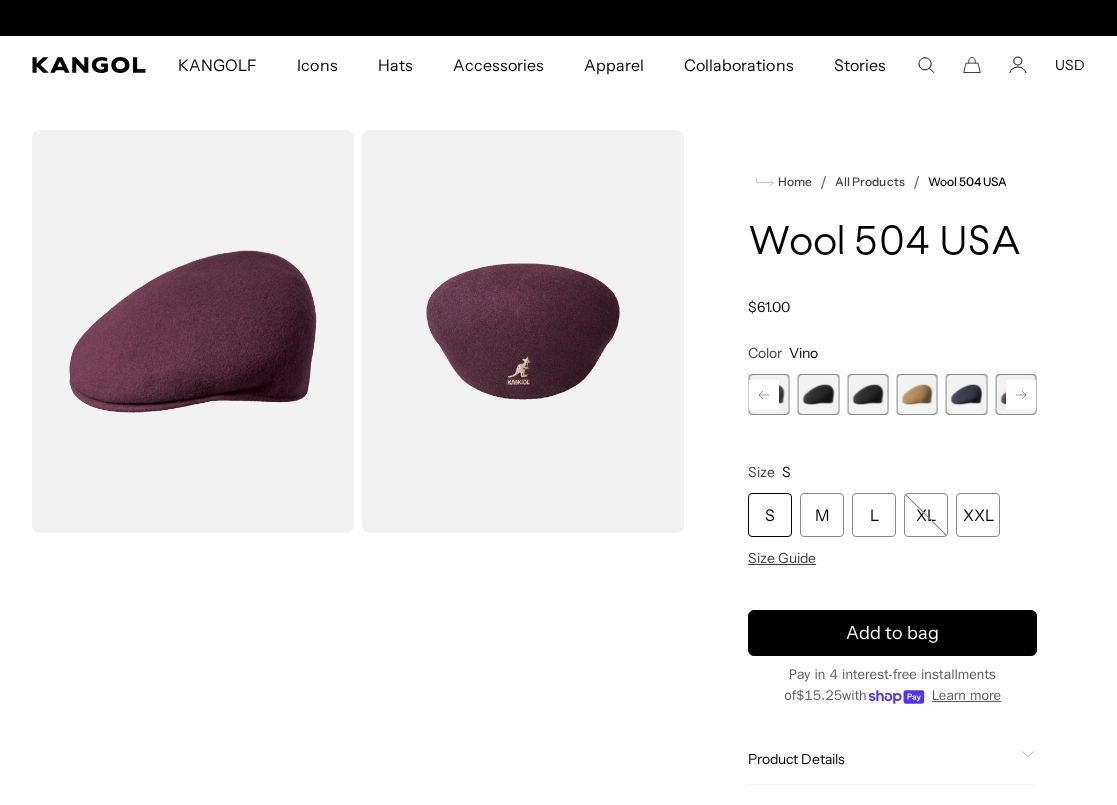 click 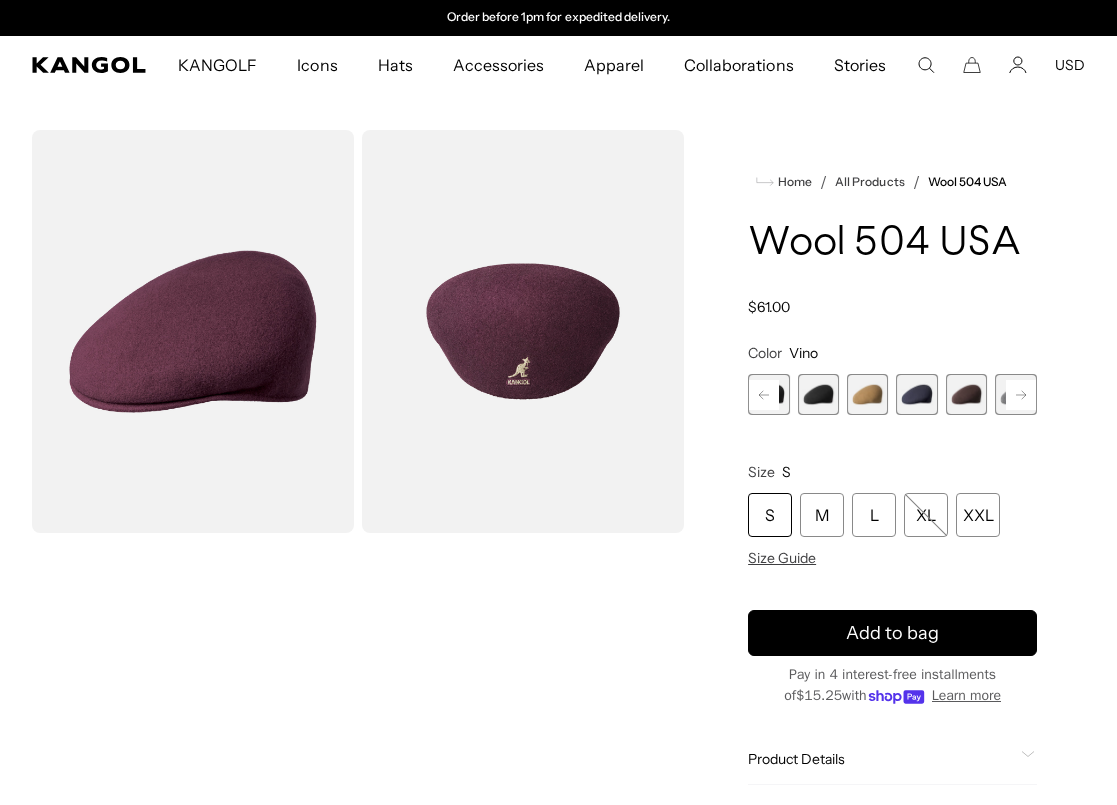 click 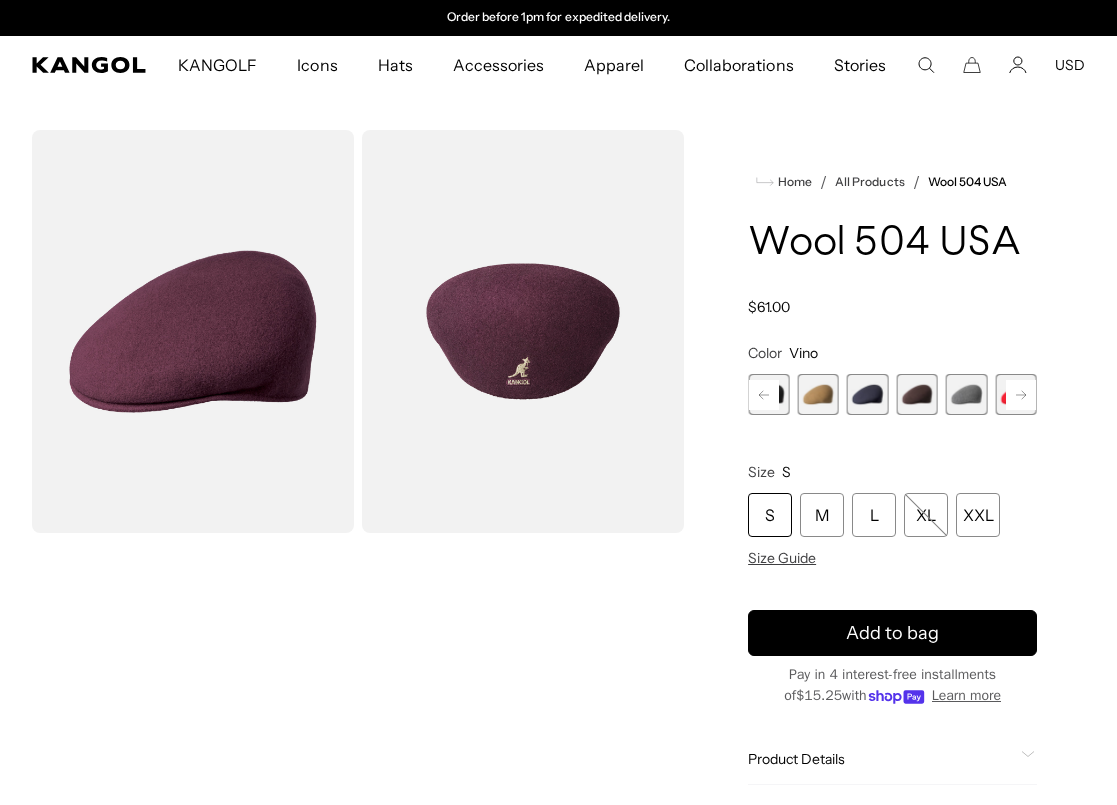click 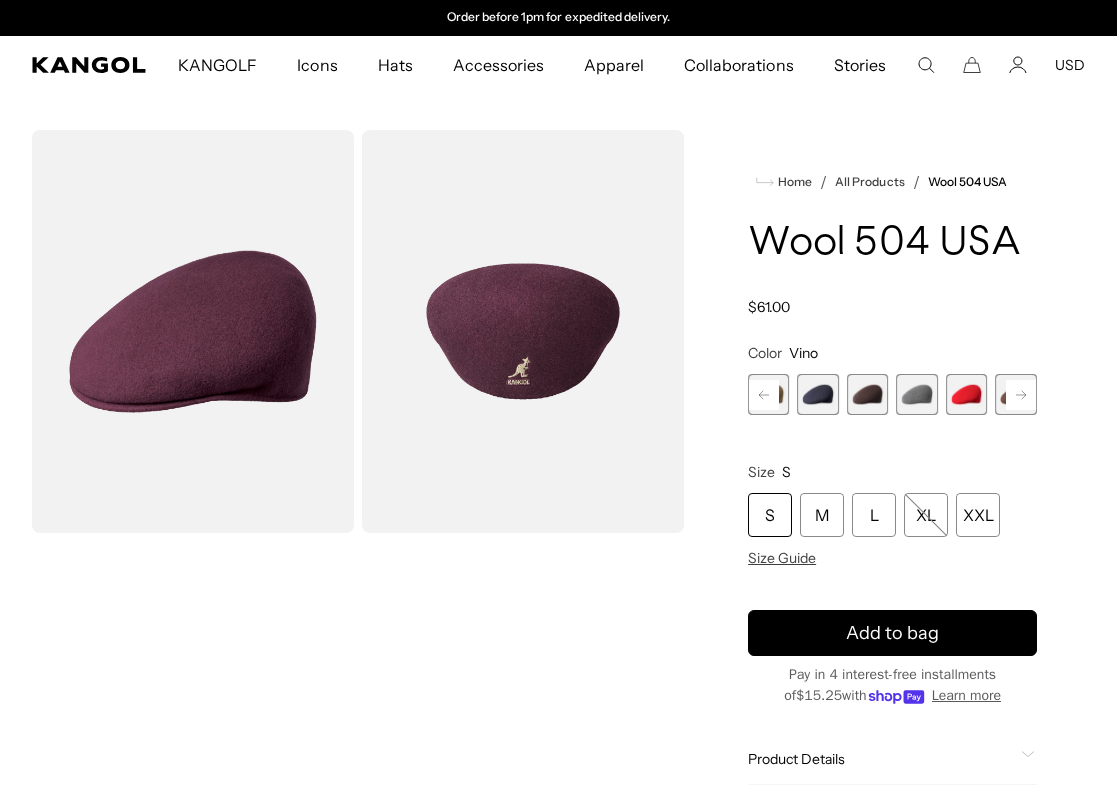 click 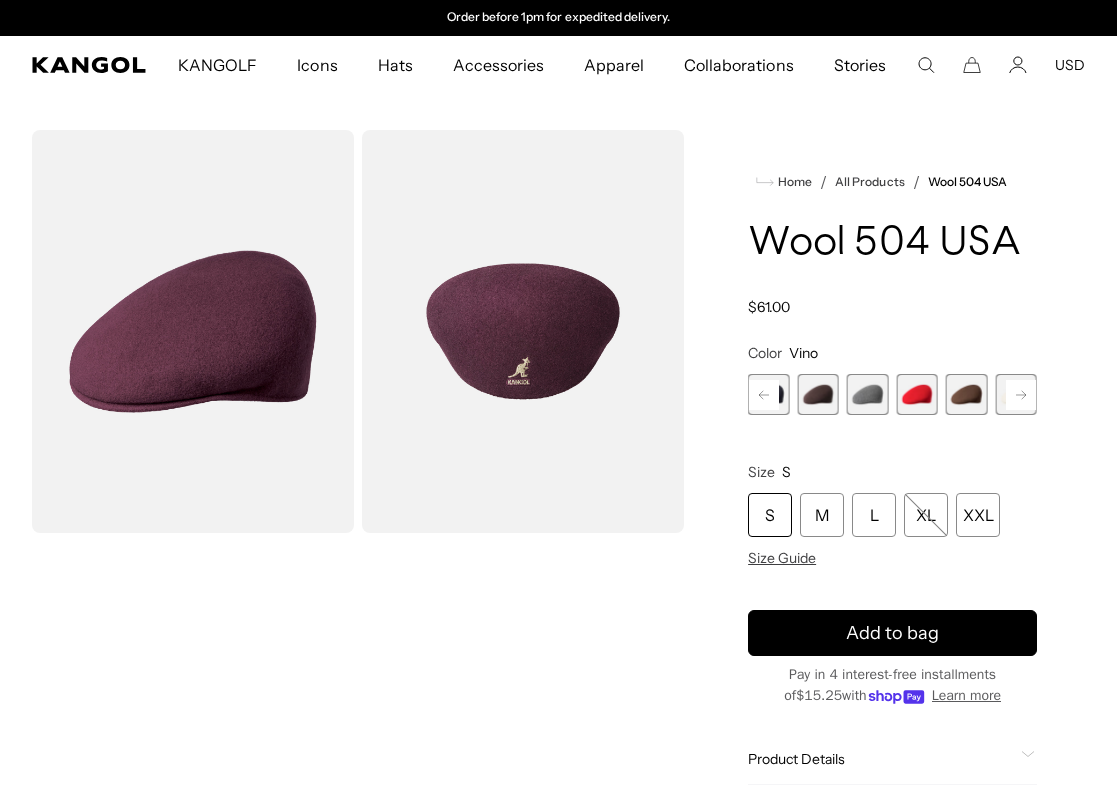 click 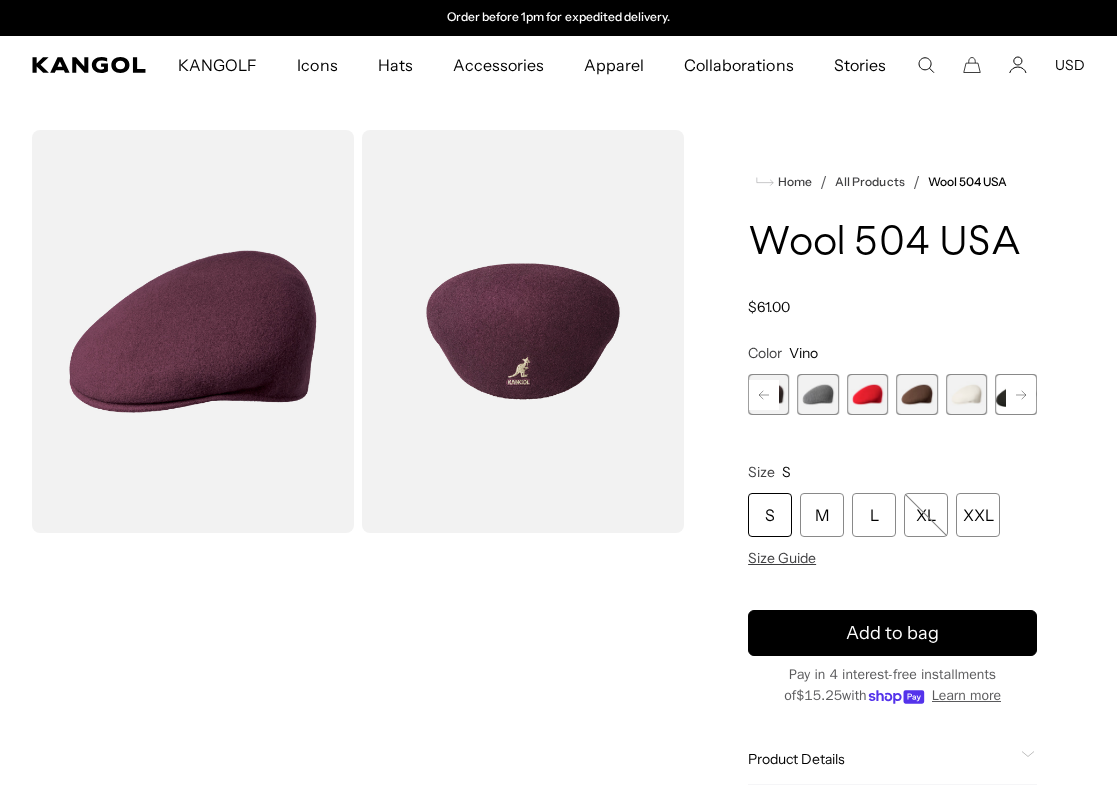 click 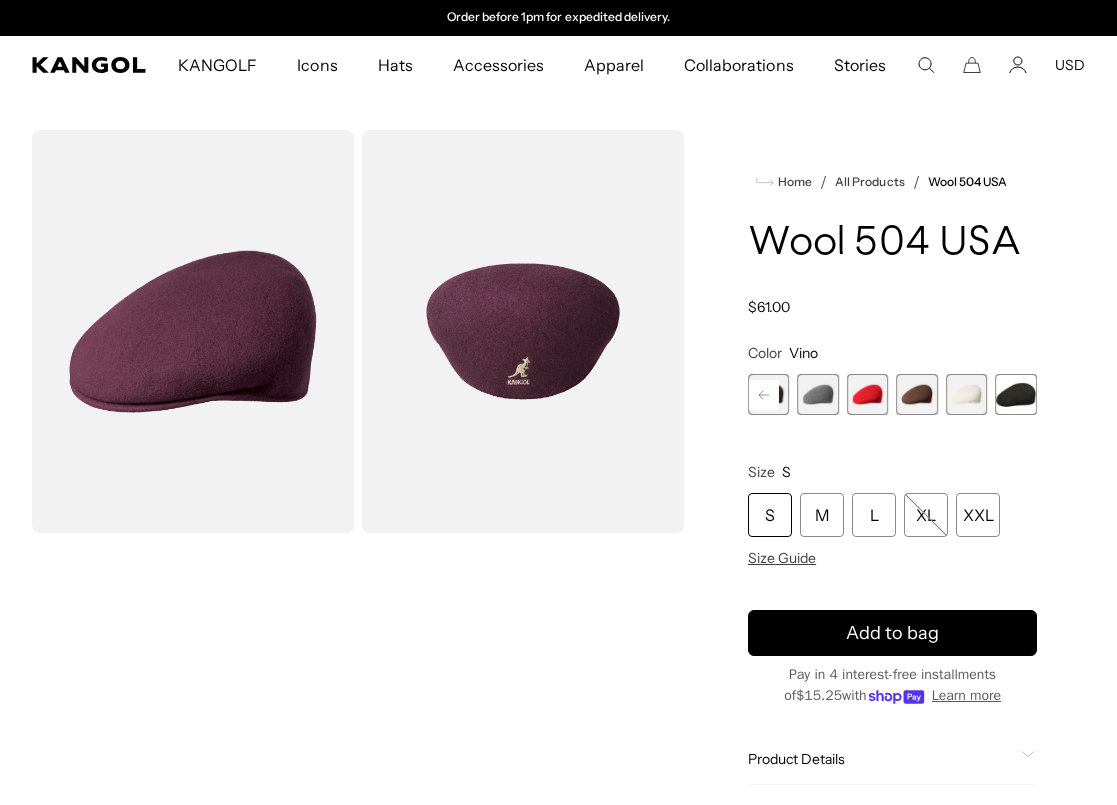 click at bounding box center [966, 394] 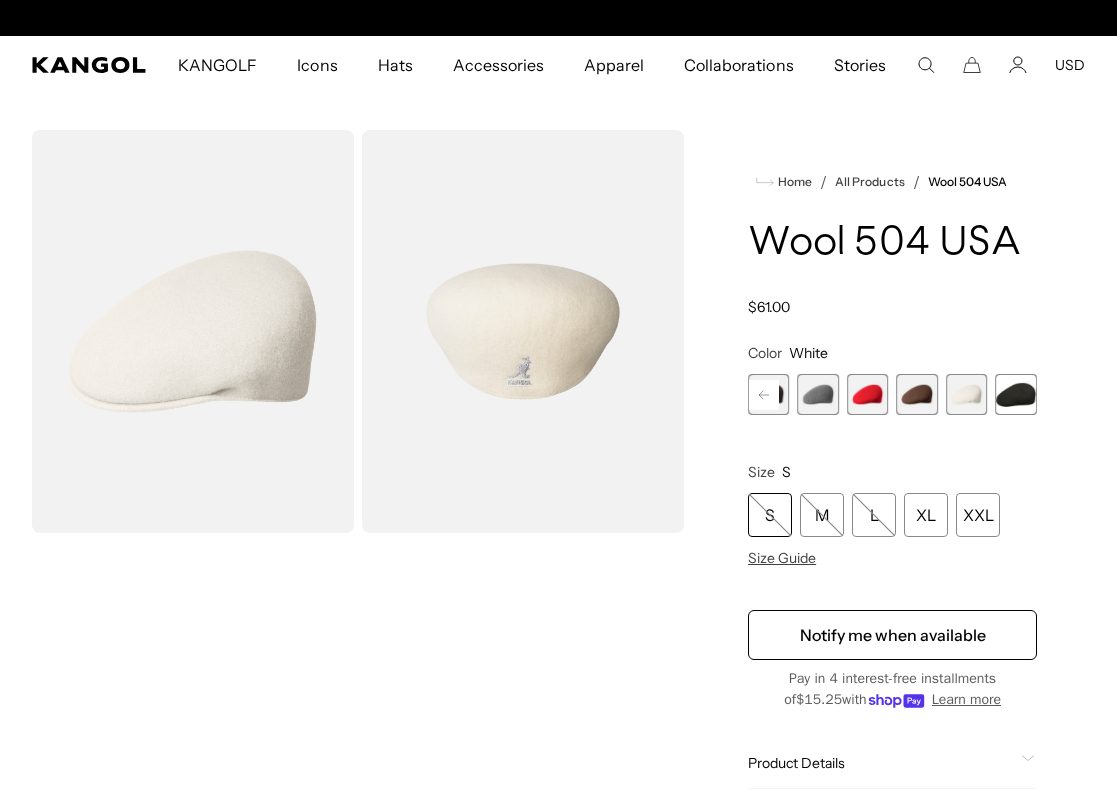 scroll, scrollTop: 0, scrollLeft: 412, axis: horizontal 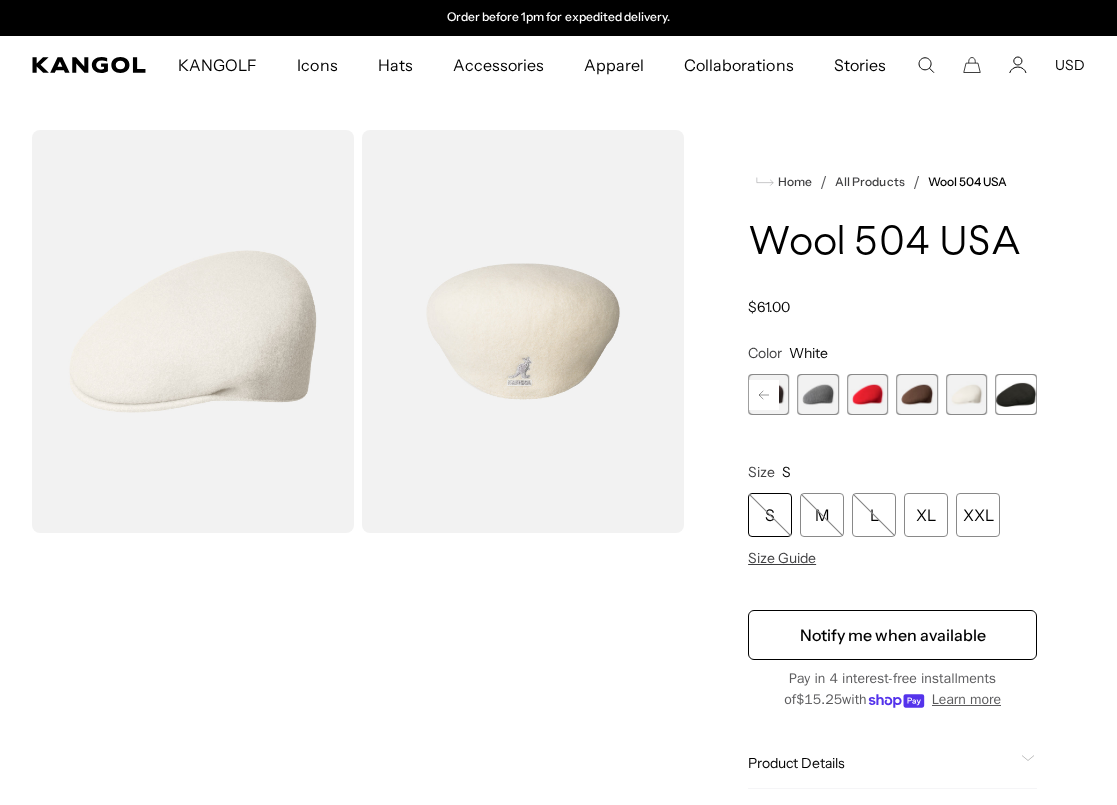 click at bounding box center (1015, 394) 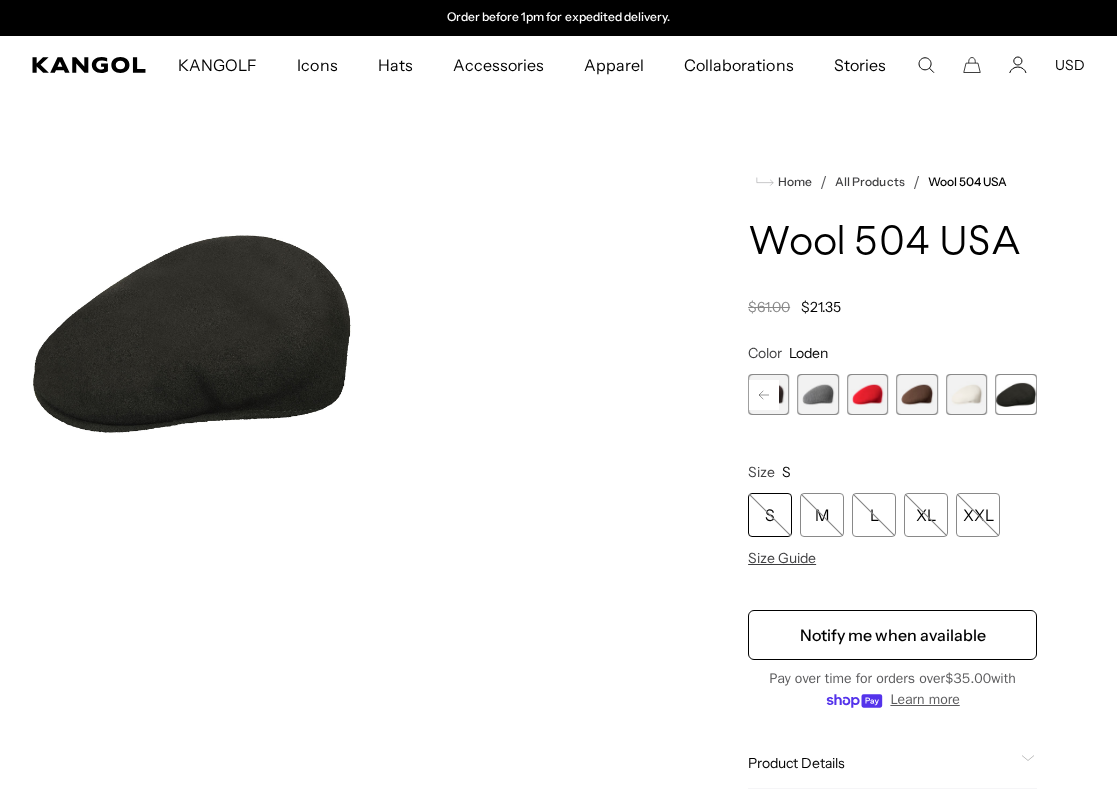 click at bounding box center (916, 394) 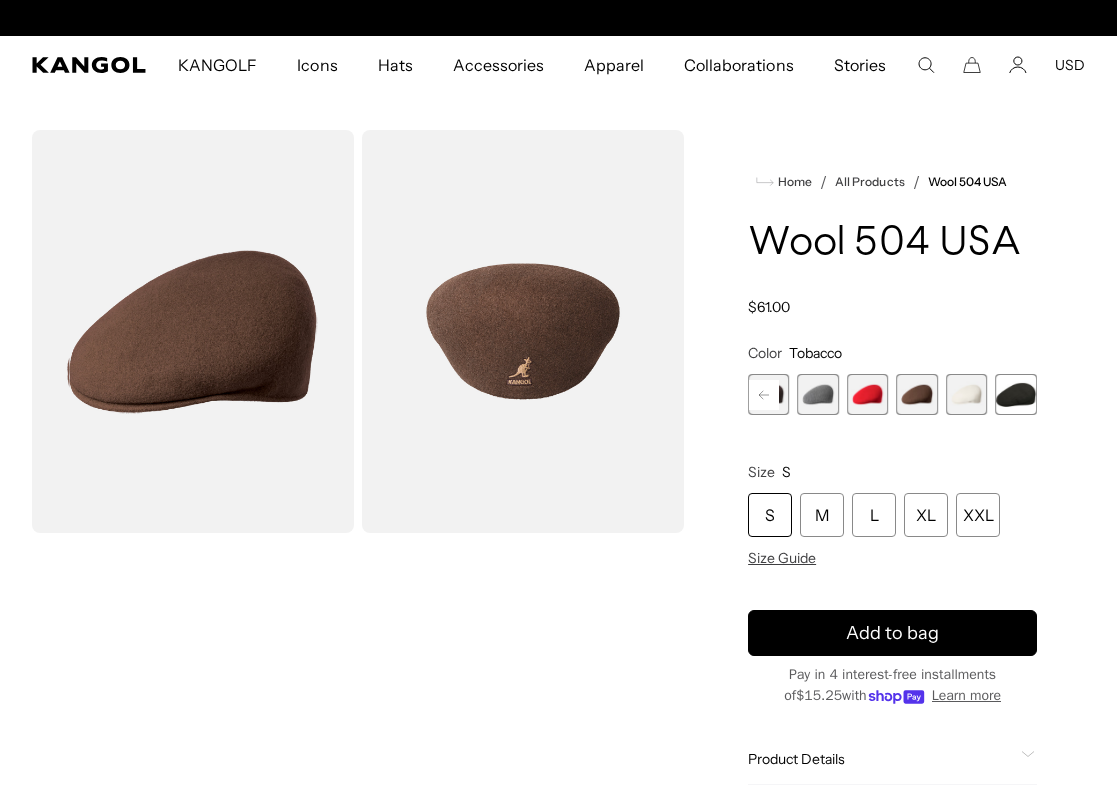 scroll, scrollTop: 0, scrollLeft: 0, axis: both 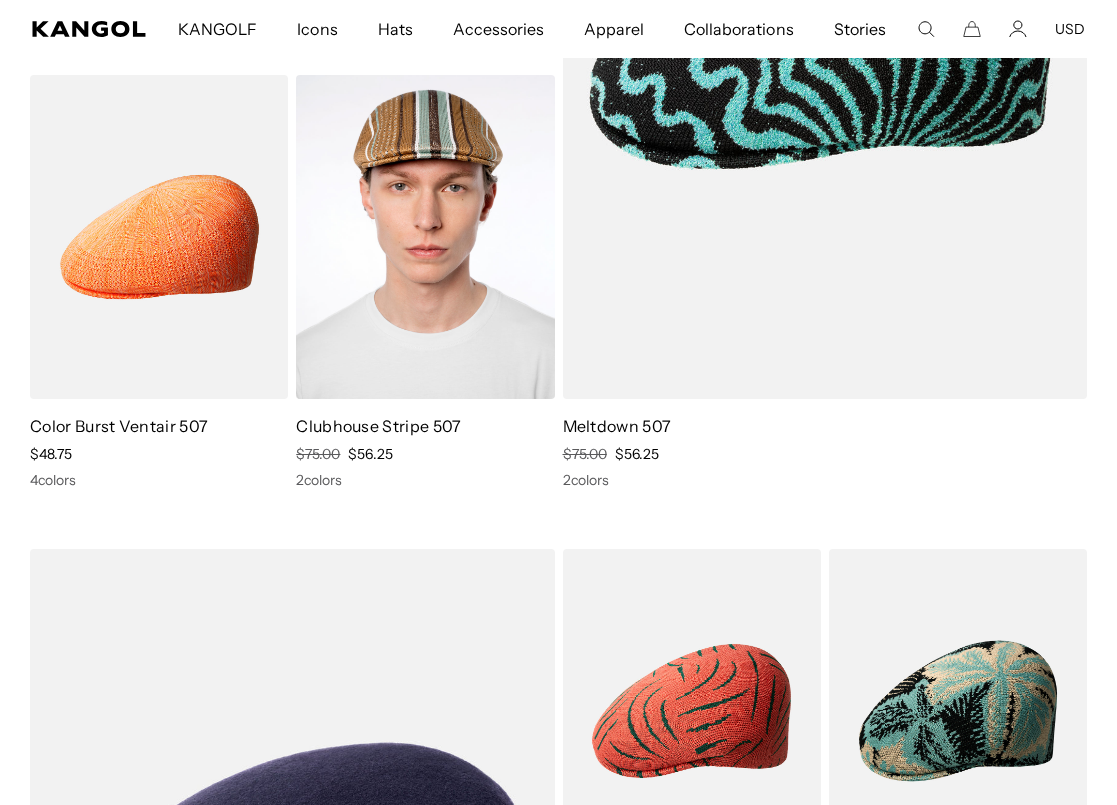 click at bounding box center (425, 237) 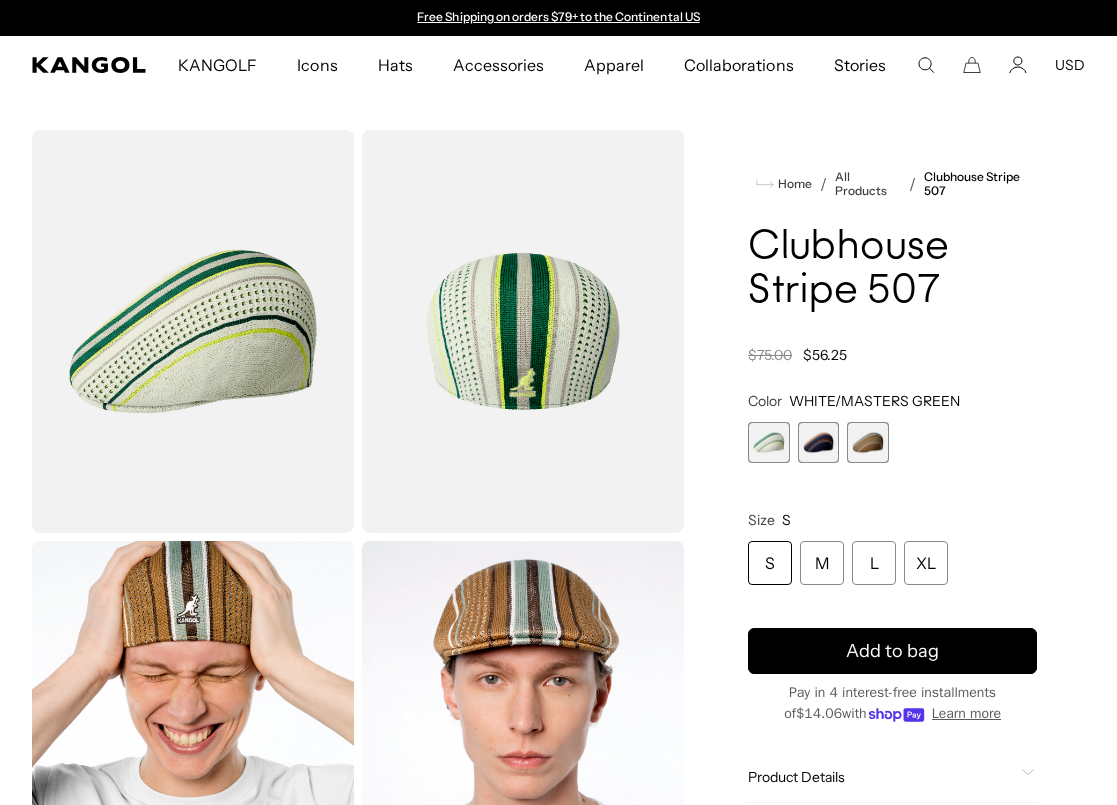 scroll, scrollTop: 0, scrollLeft: 0, axis: both 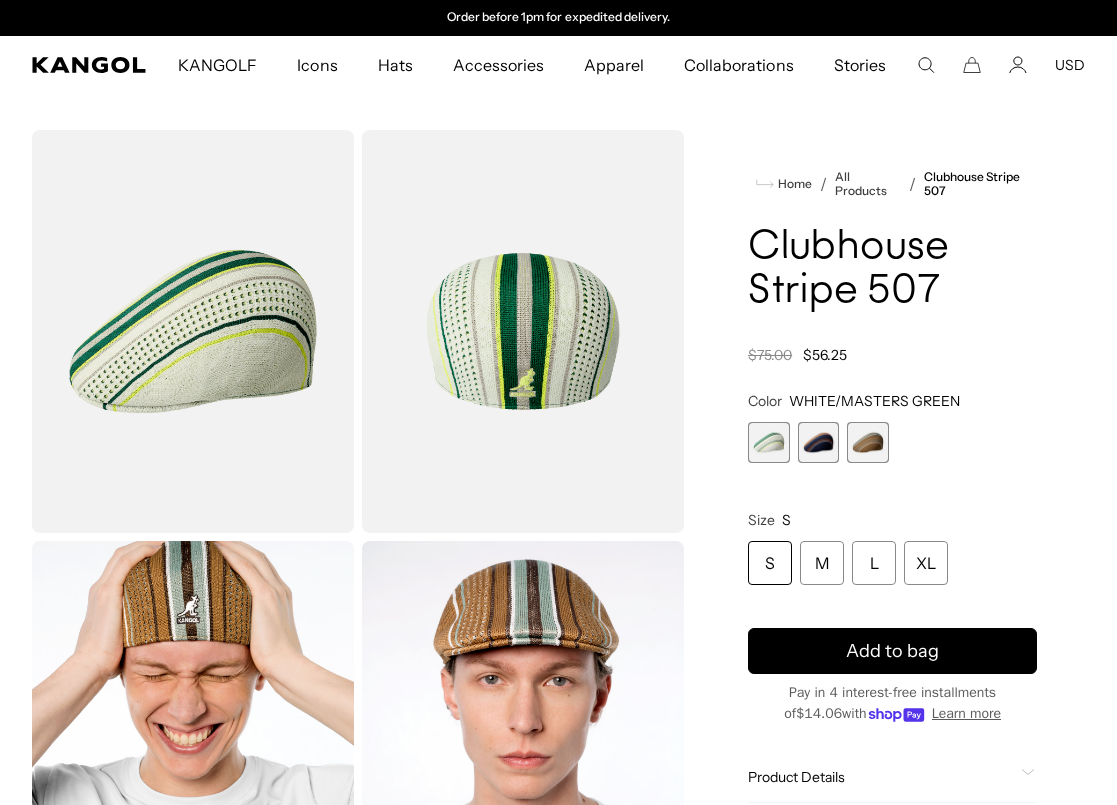 click at bounding box center [867, 442] 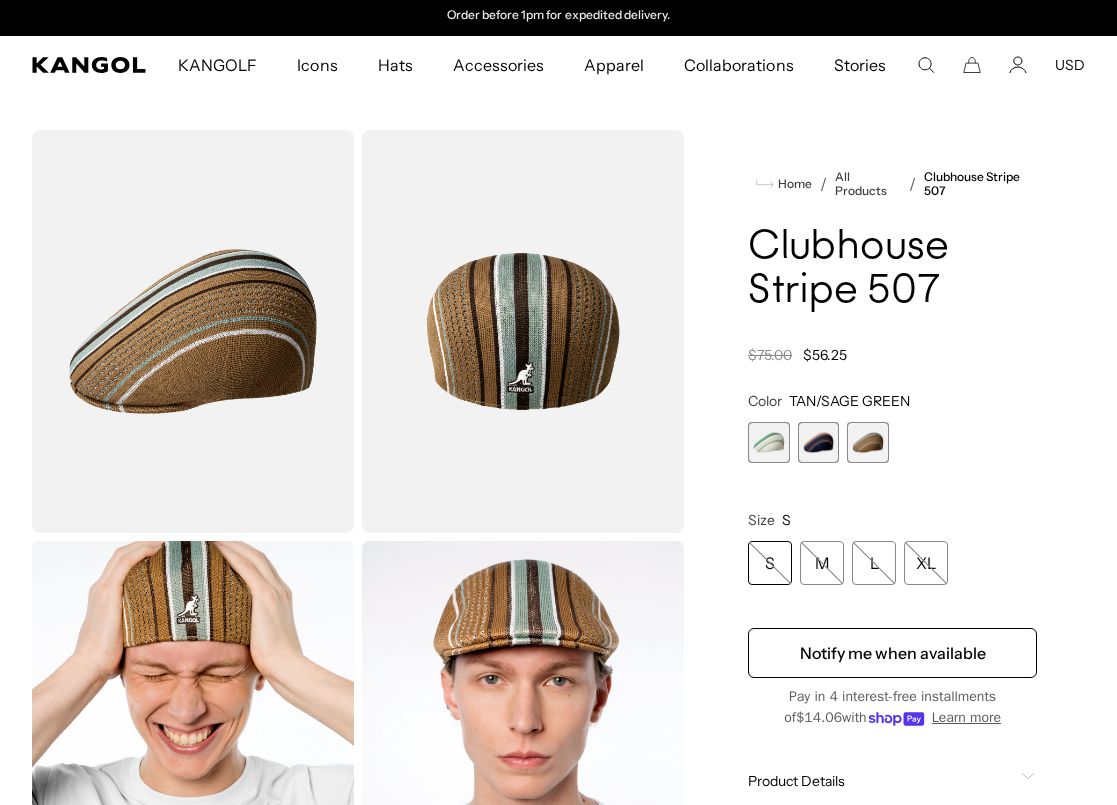 scroll, scrollTop: 0, scrollLeft: 0, axis: both 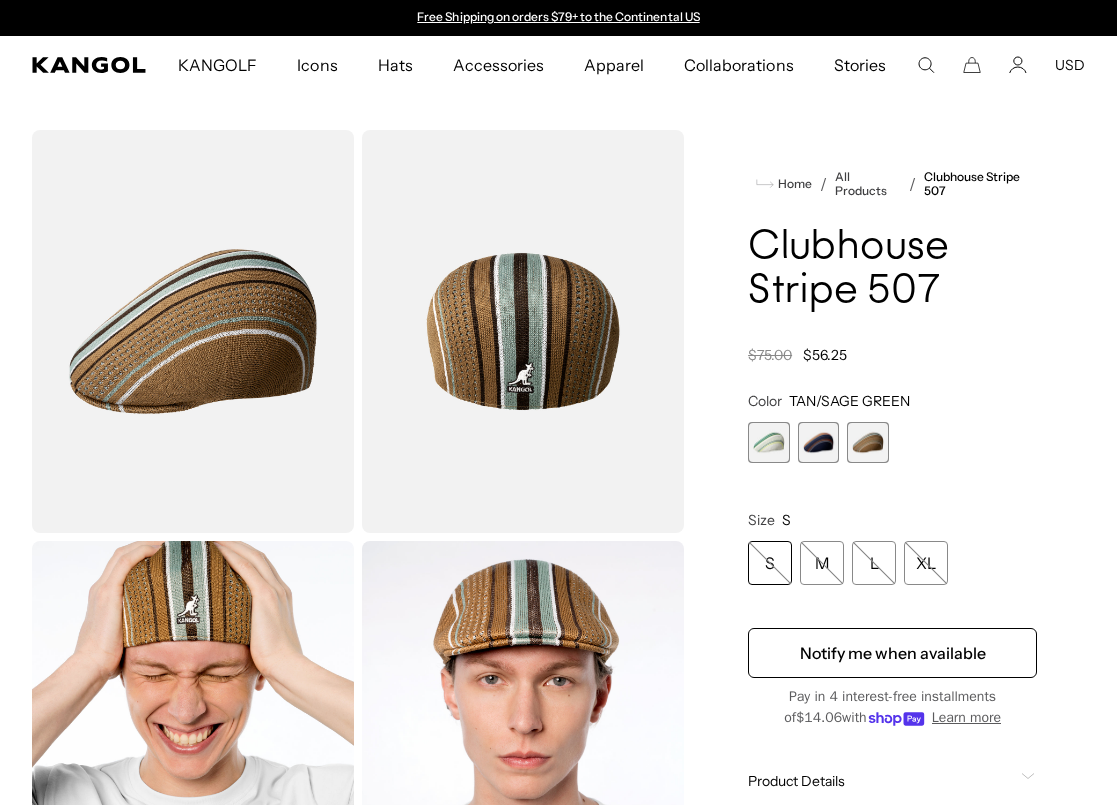 click at bounding box center [768, 442] 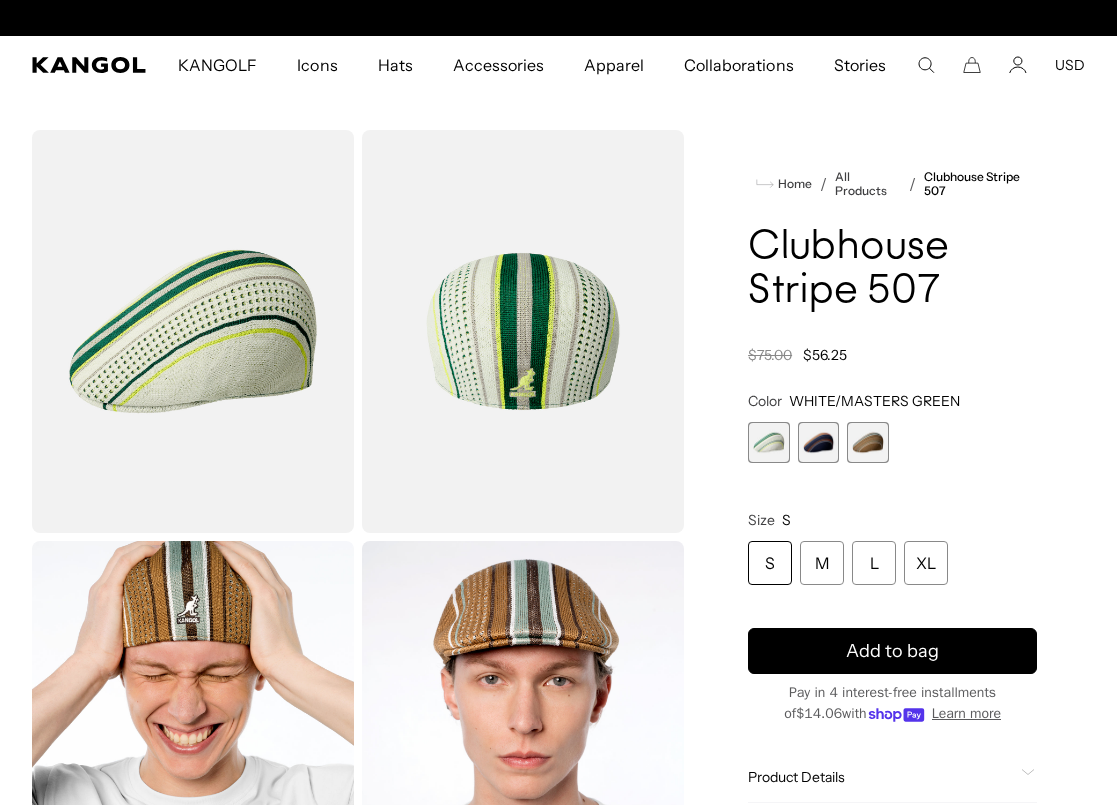 scroll, scrollTop: 0, scrollLeft: 412, axis: horizontal 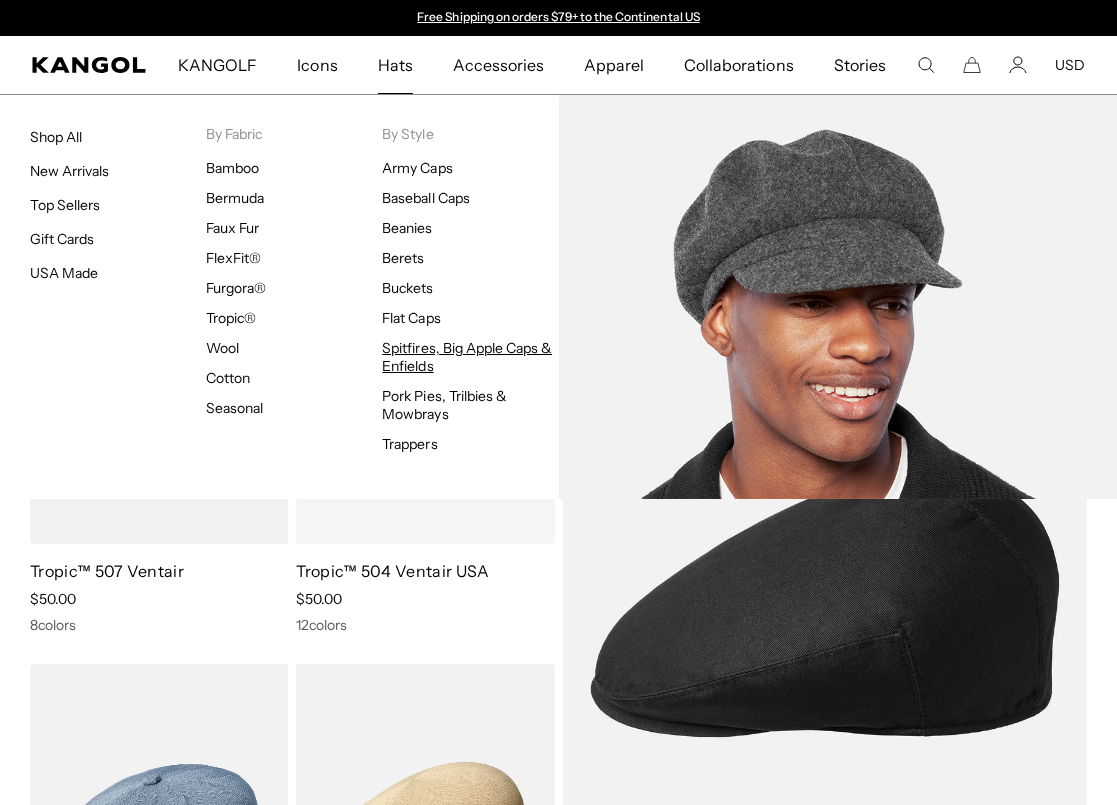 click on "Spitfires, Big Apple Caps & Enfields" at bounding box center [467, 357] 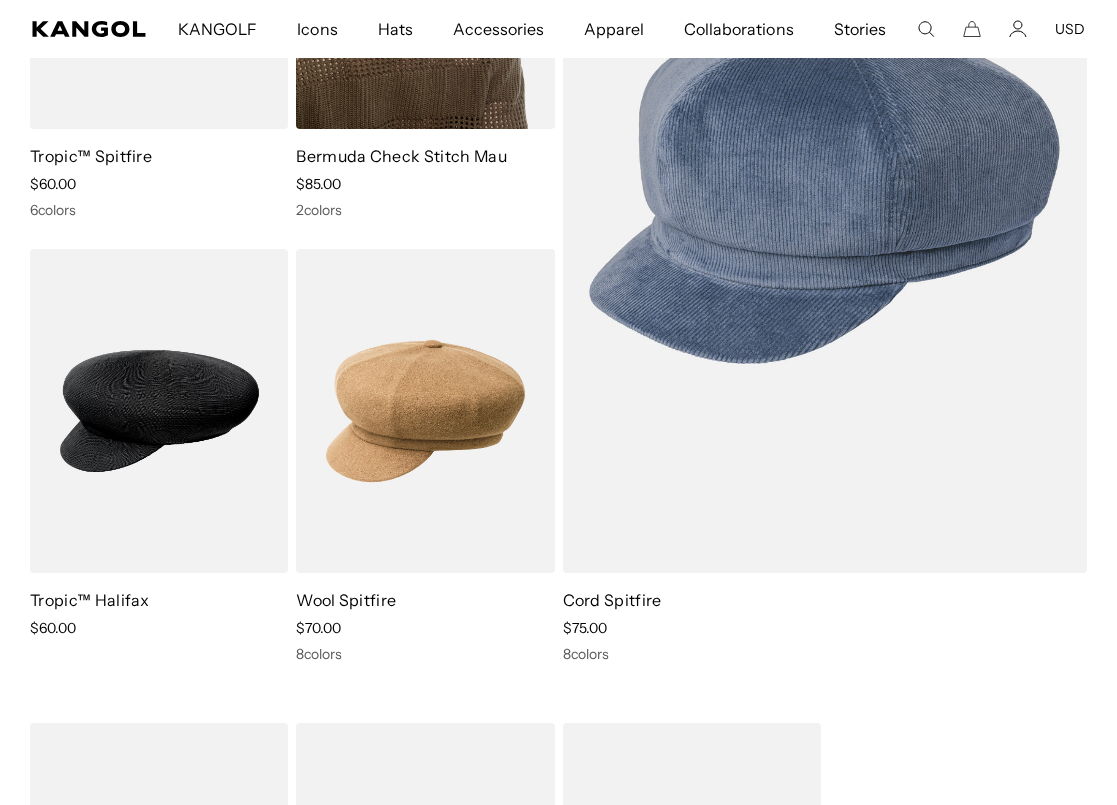 scroll, scrollTop: 416, scrollLeft: 0, axis: vertical 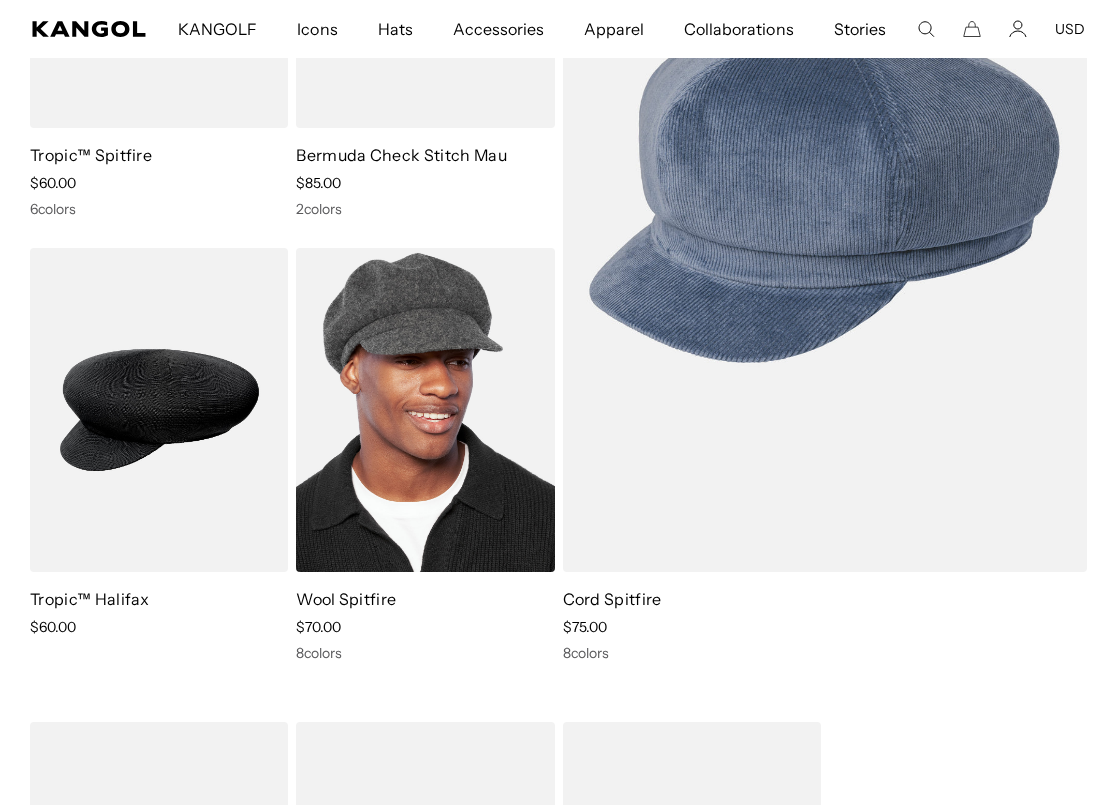click at bounding box center (425, 410) 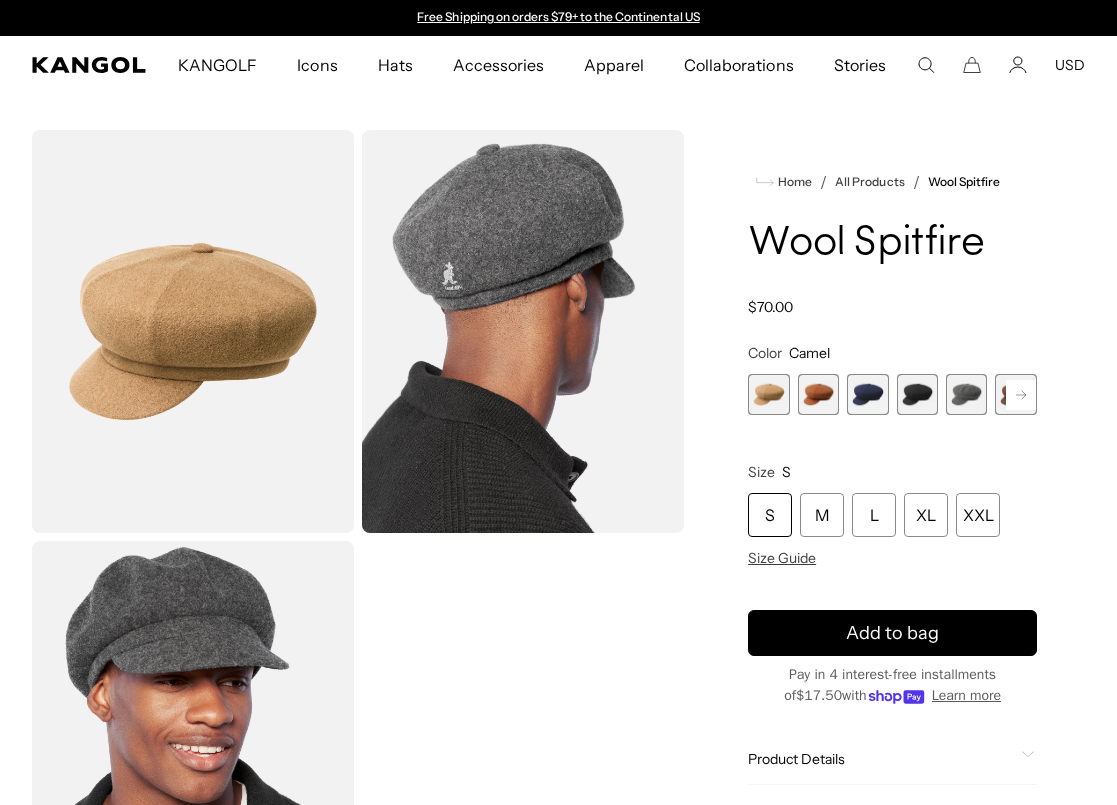 scroll, scrollTop: 0, scrollLeft: 0, axis: both 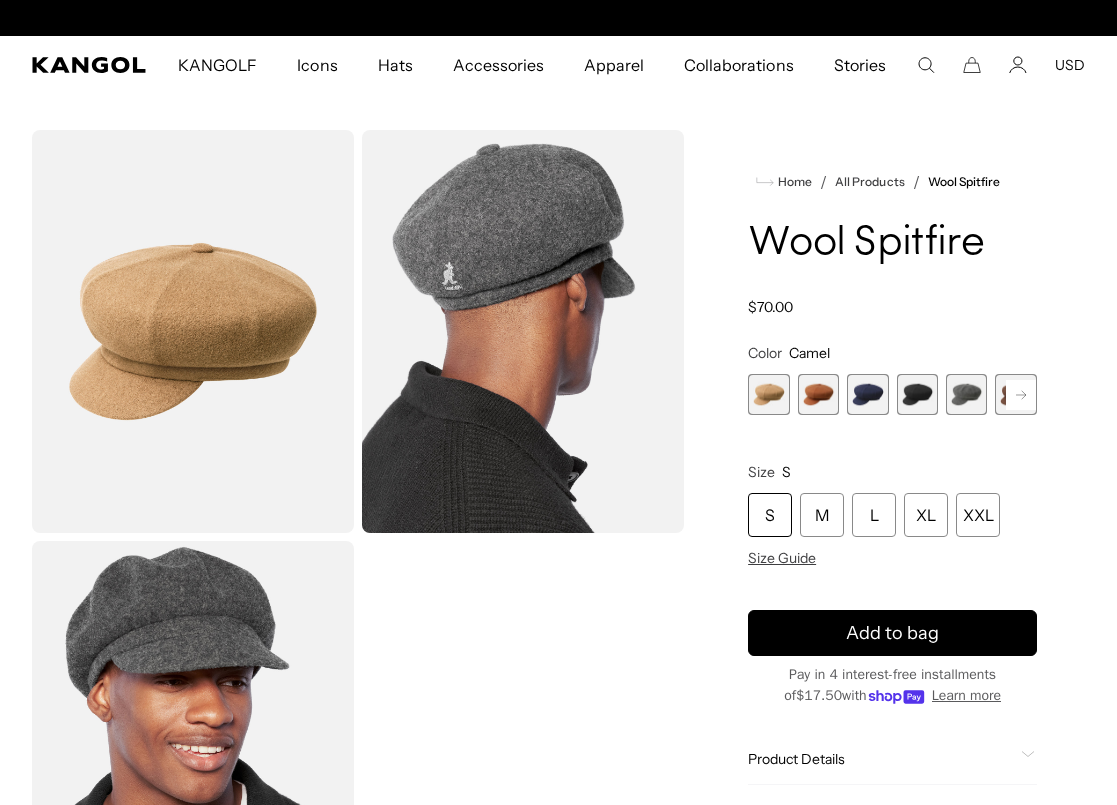 click at bounding box center [966, 394] 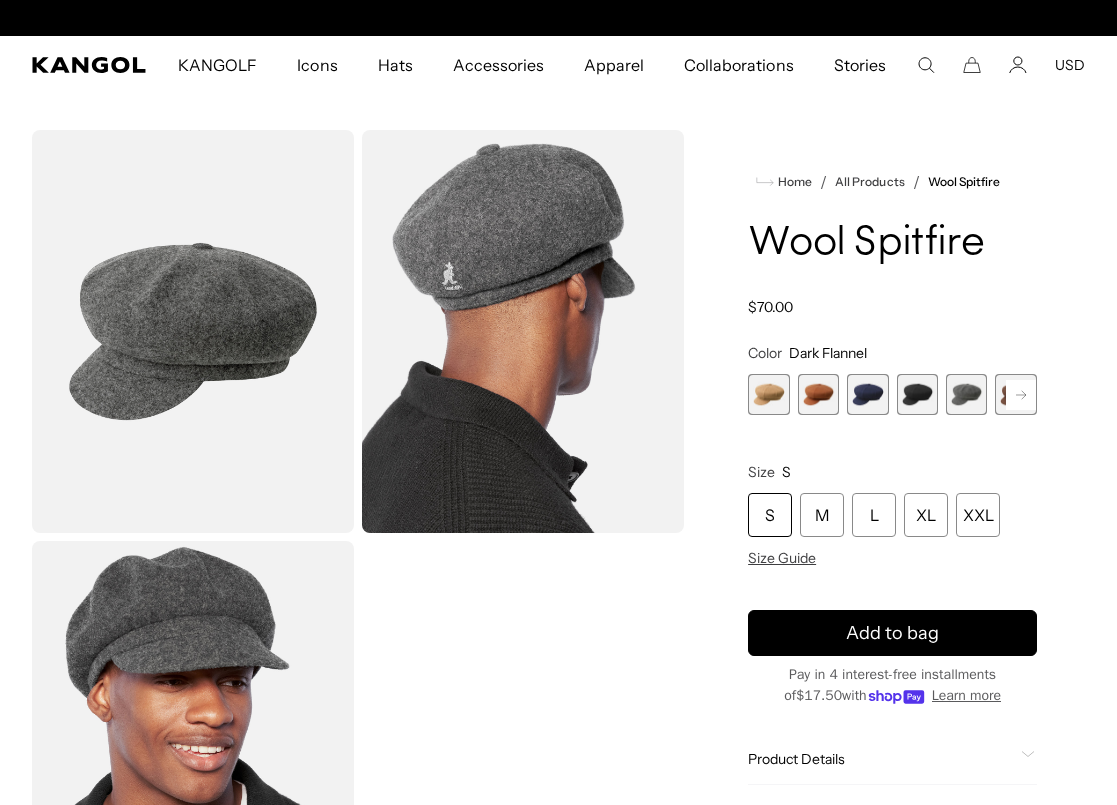 scroll, scrollTop: 0, scrollLeft: 0, axis: both 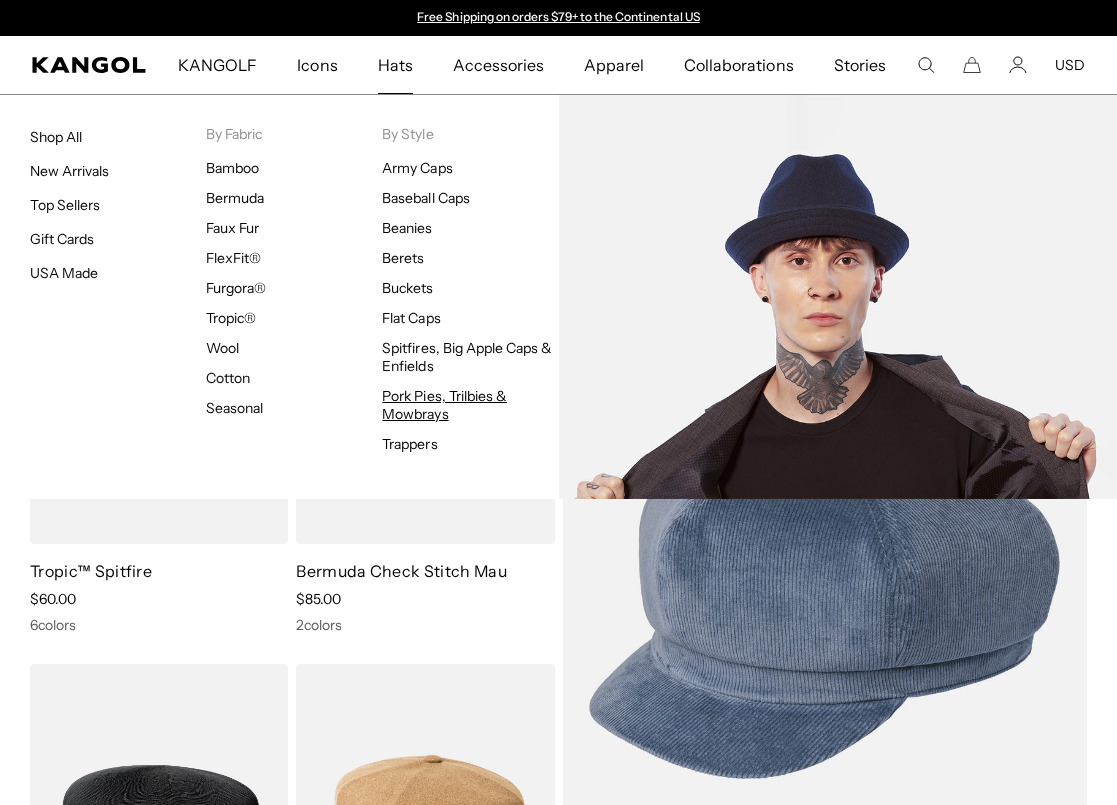 click on "Pork Pies, Trilbies & Mowbrays" at bounding box center [444, 405] 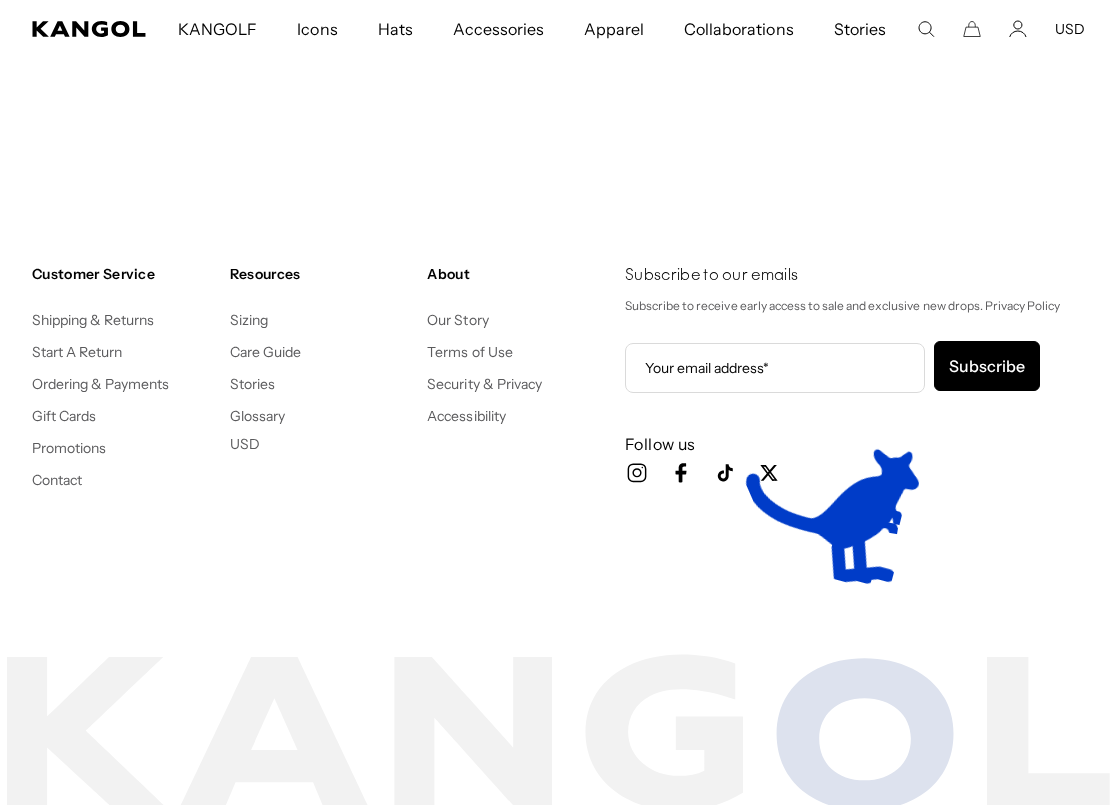 scroll, scrollTop: 1792, scrollLeft: 0, axis: vertical 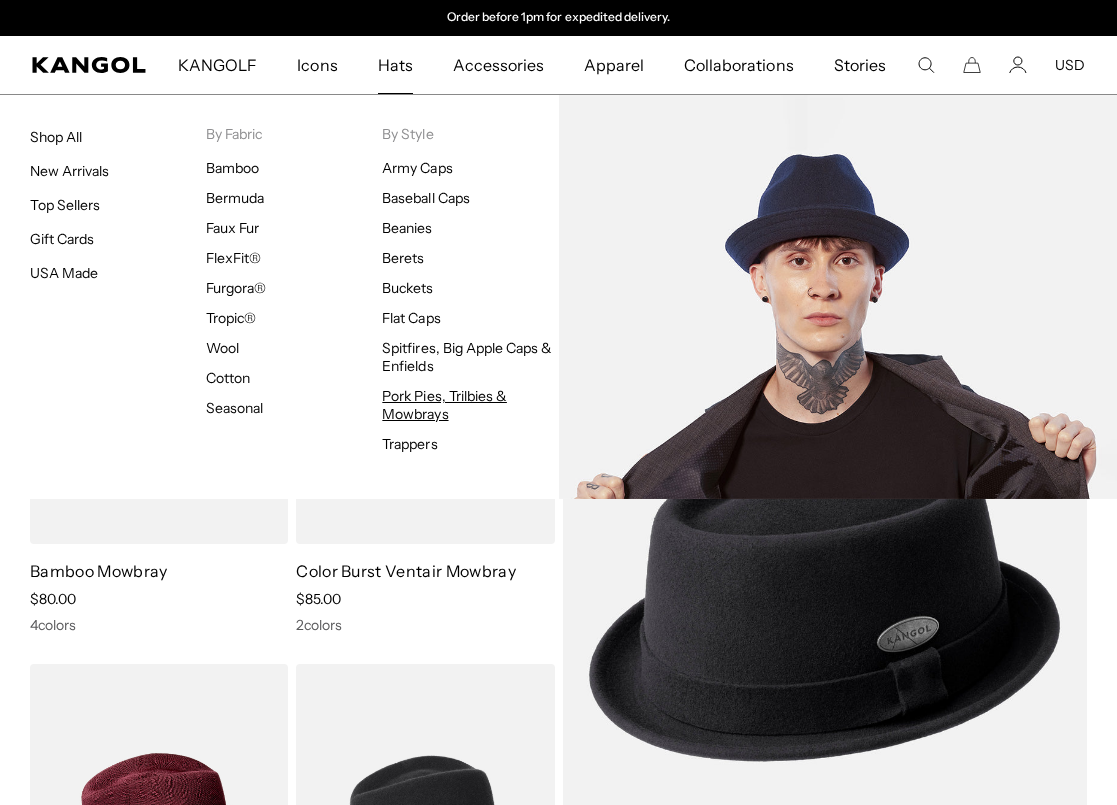 click on "Pork Pies, Trilbies & Mowbrays" at bounding box center [444, 405] 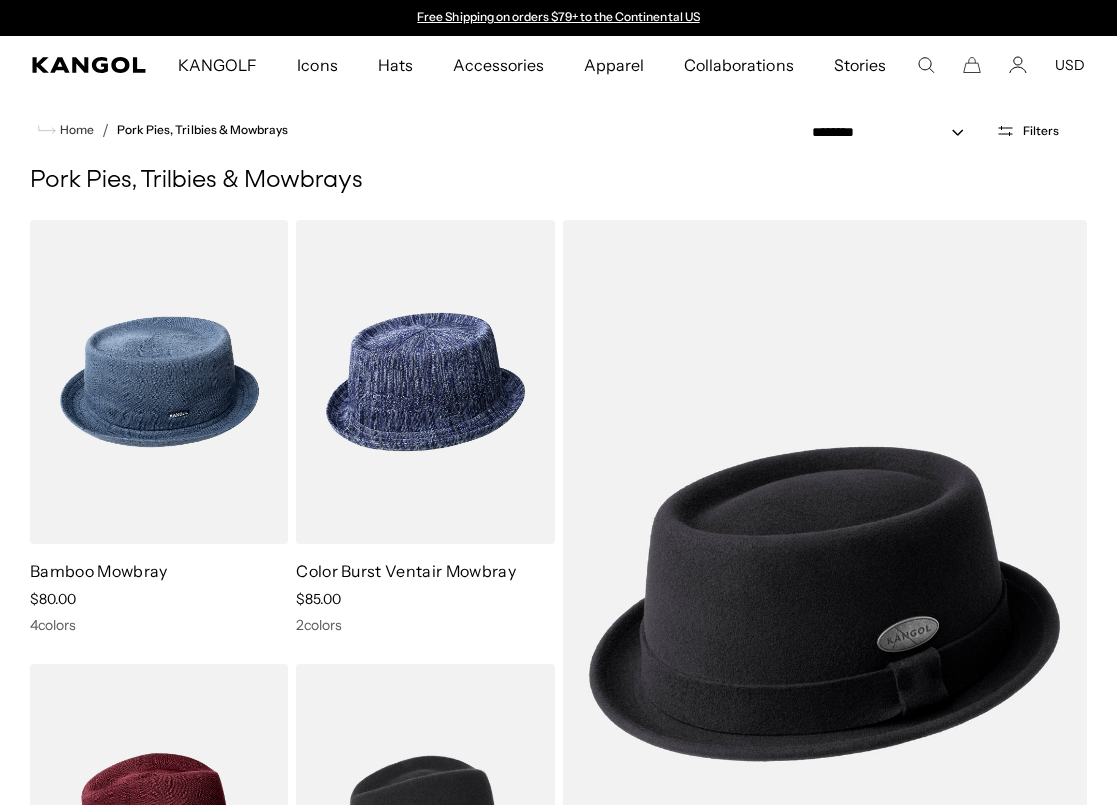 scroll, scrollTop: 0, scrollLeft: 0, axis: both 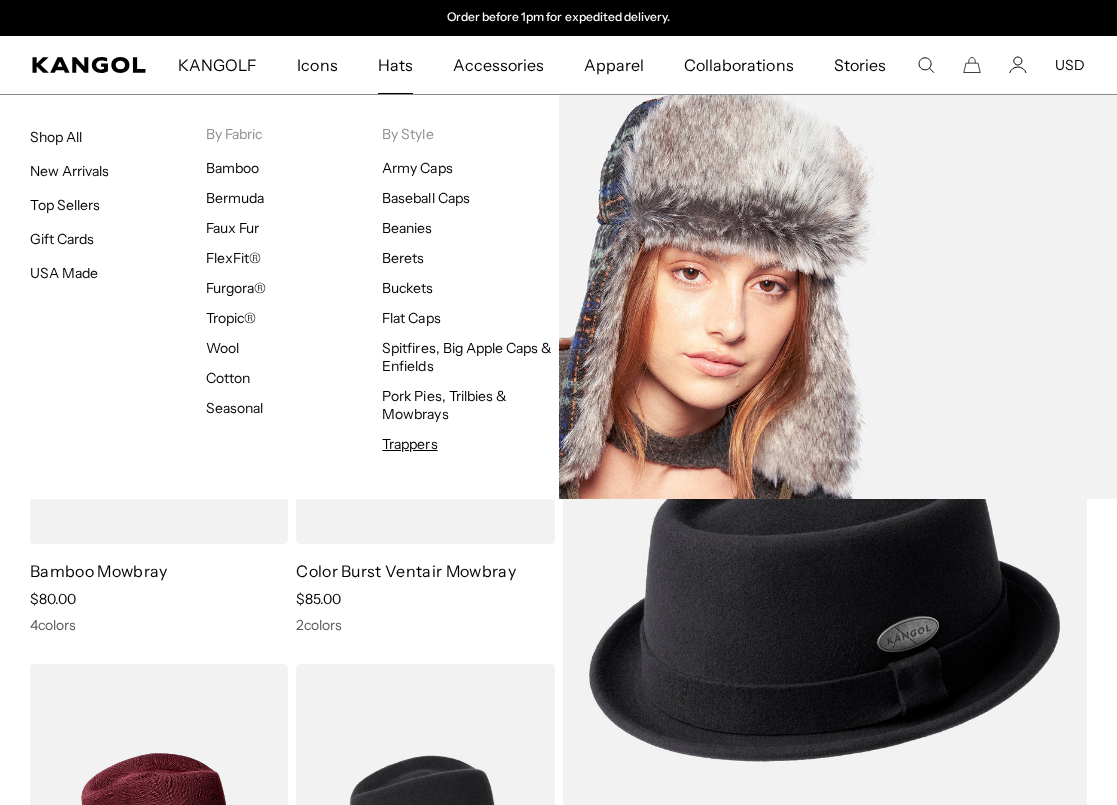 click on "Trappers" at bounding box center (409, 444) 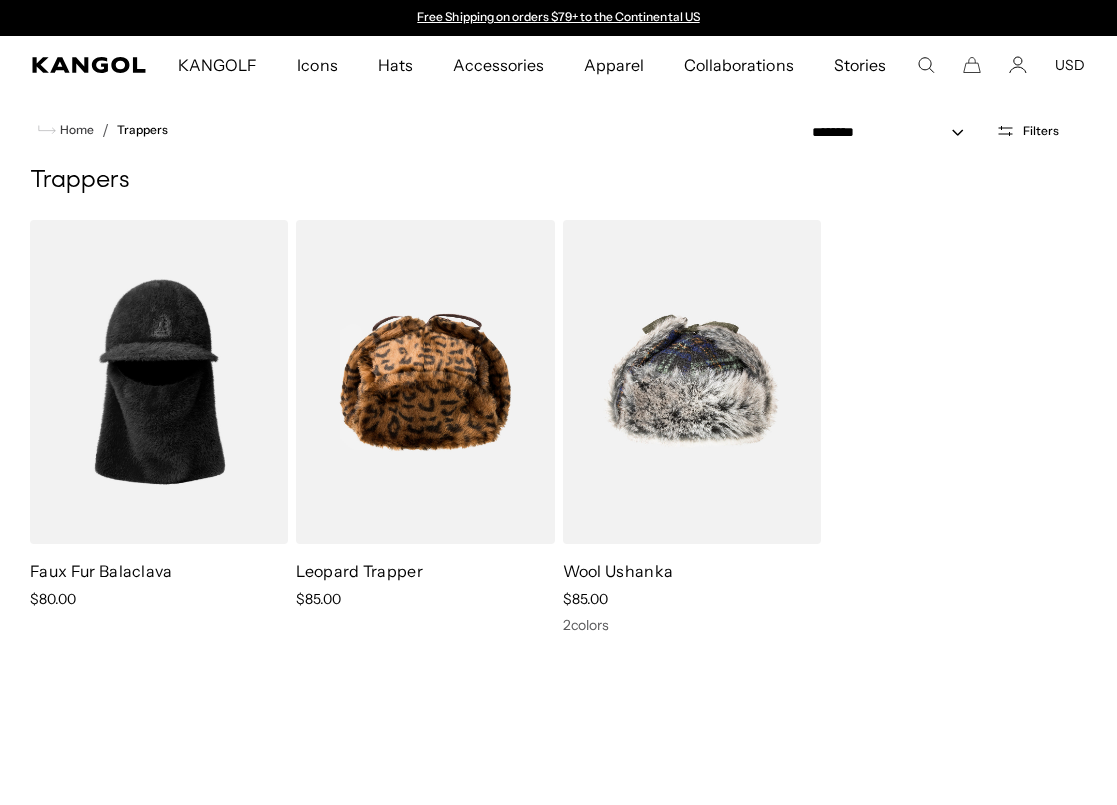 scroll, scrollTop: 0, scrollLeft: 0, axis: both 